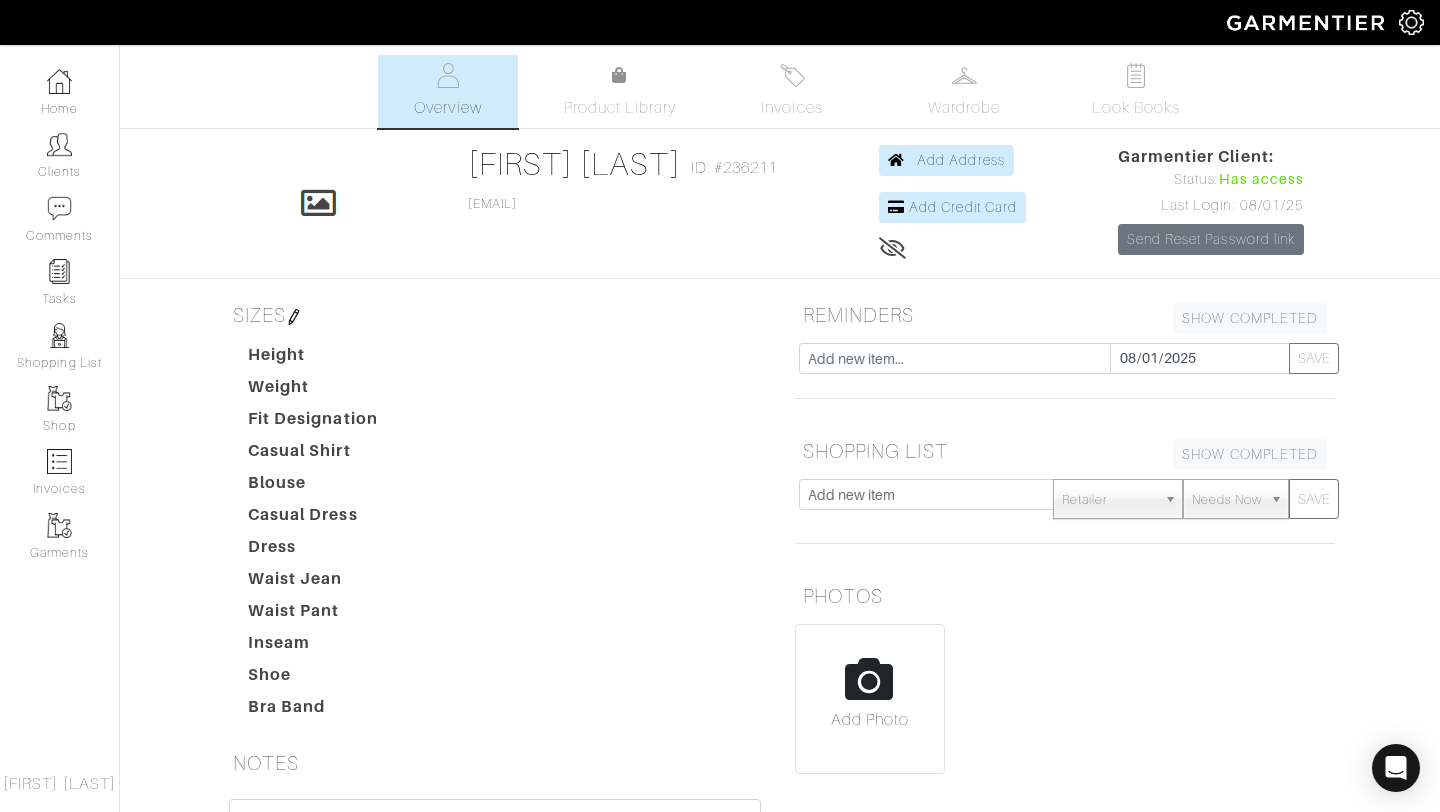 scroll, scrollTop: 0, scrollLeft: 0, axis: both 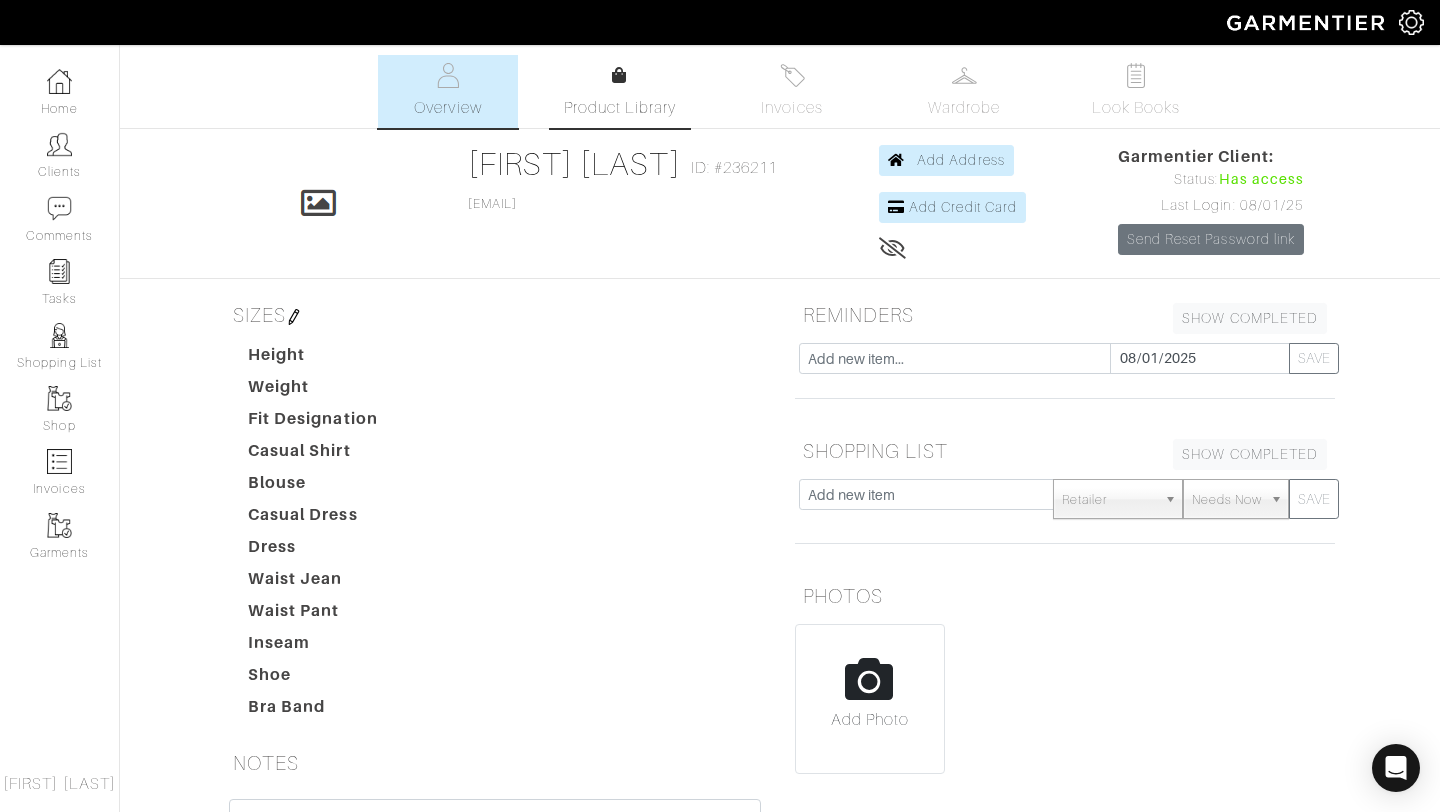click on "Product Library" at bounding box center [620, 108] 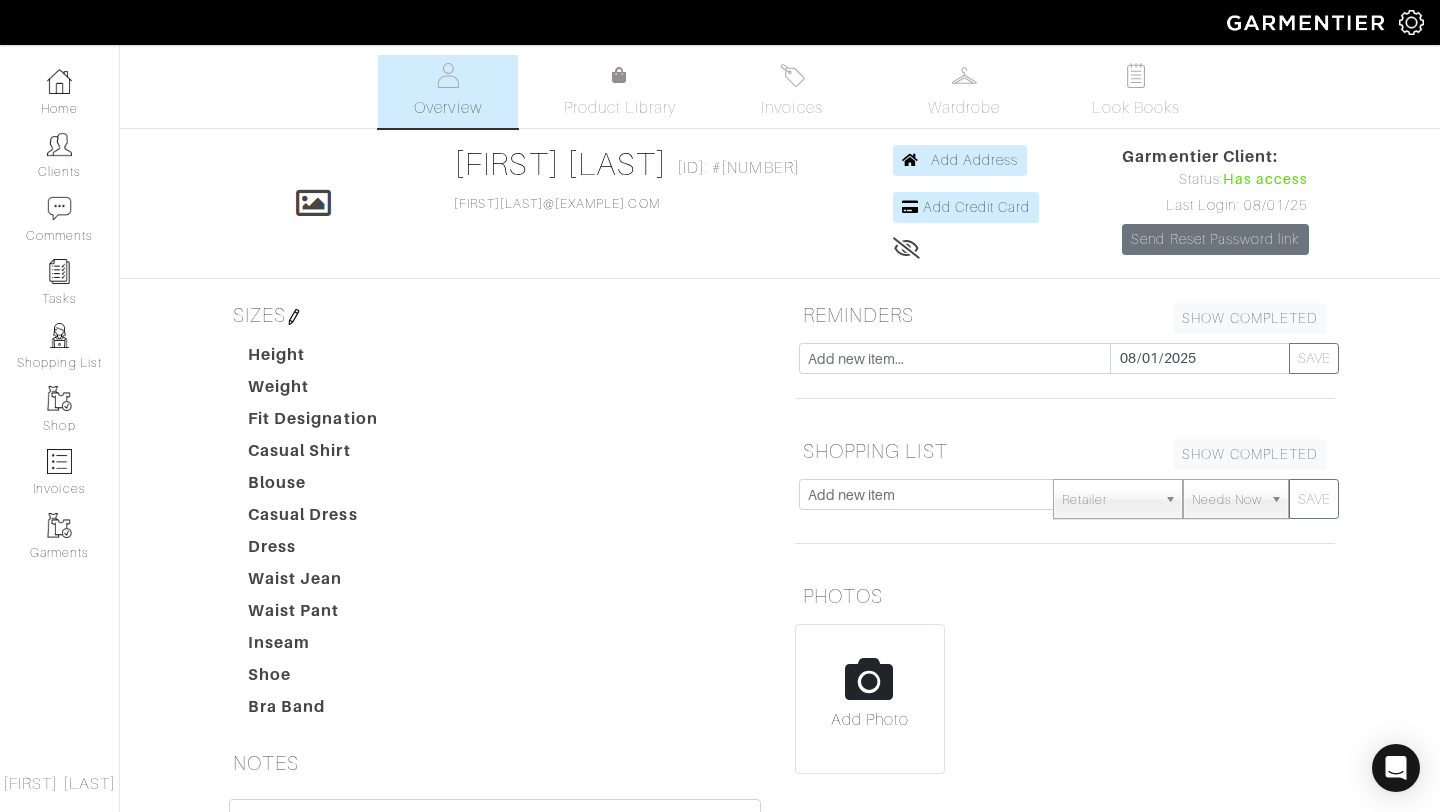 scroll, scrollTop: 0, scrollLeft: 0, axis: both 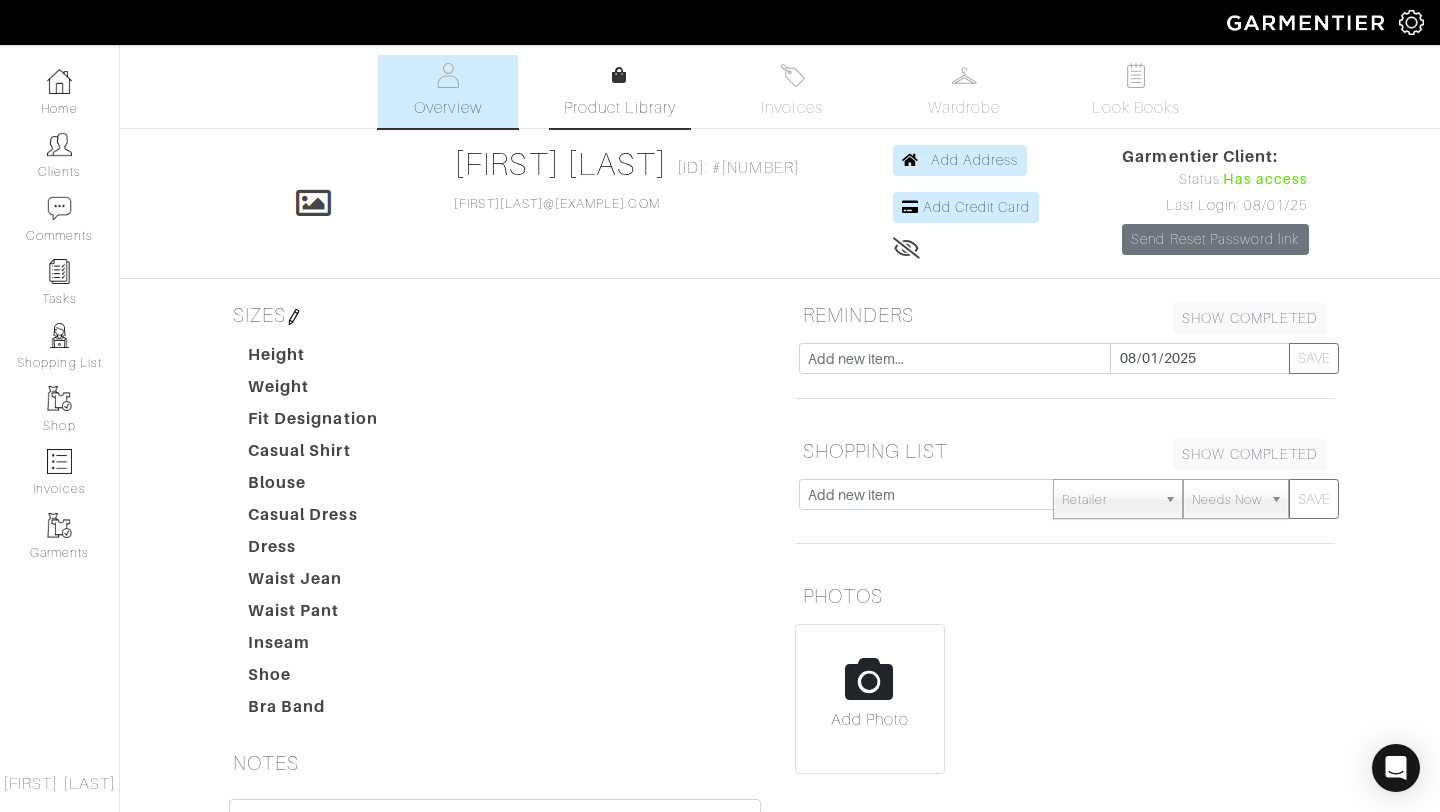 click on "Product Library" at bounding box center (620, 108) 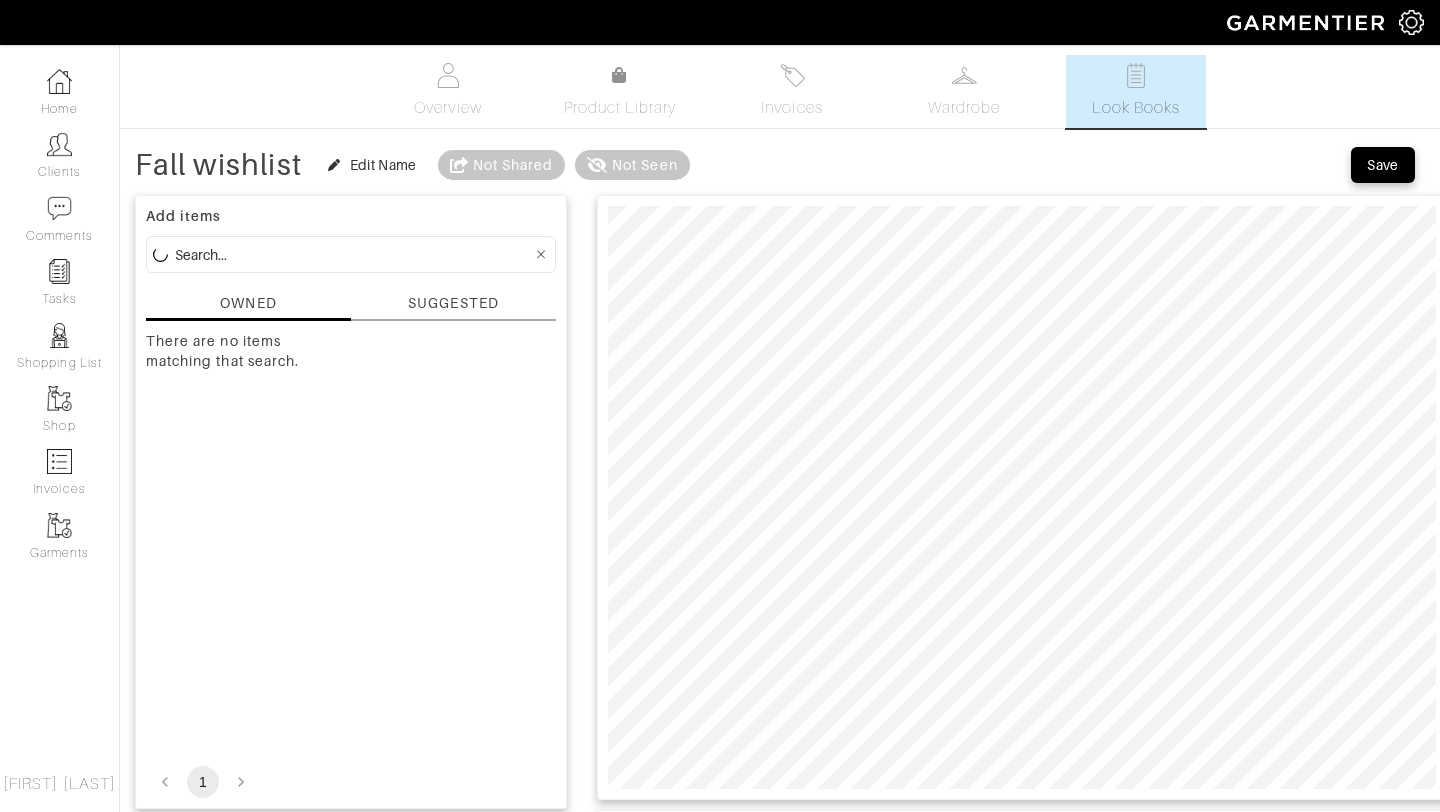 scroll, scrollTop: 0, scrollLeft: 0, axis: both 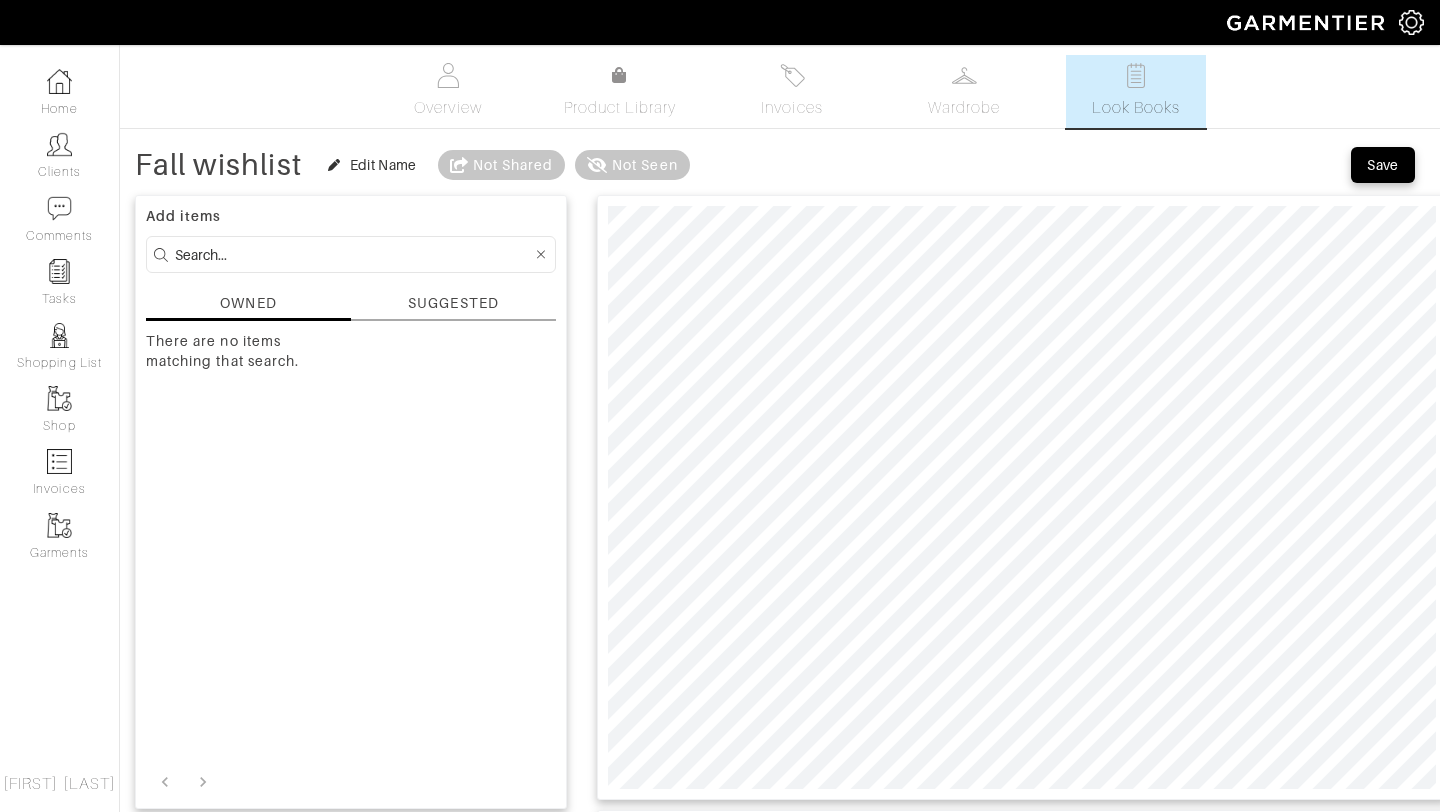 click on "Fall wishlist Edit Name Not Shared Not Seen" at bounding box center [412, 165] 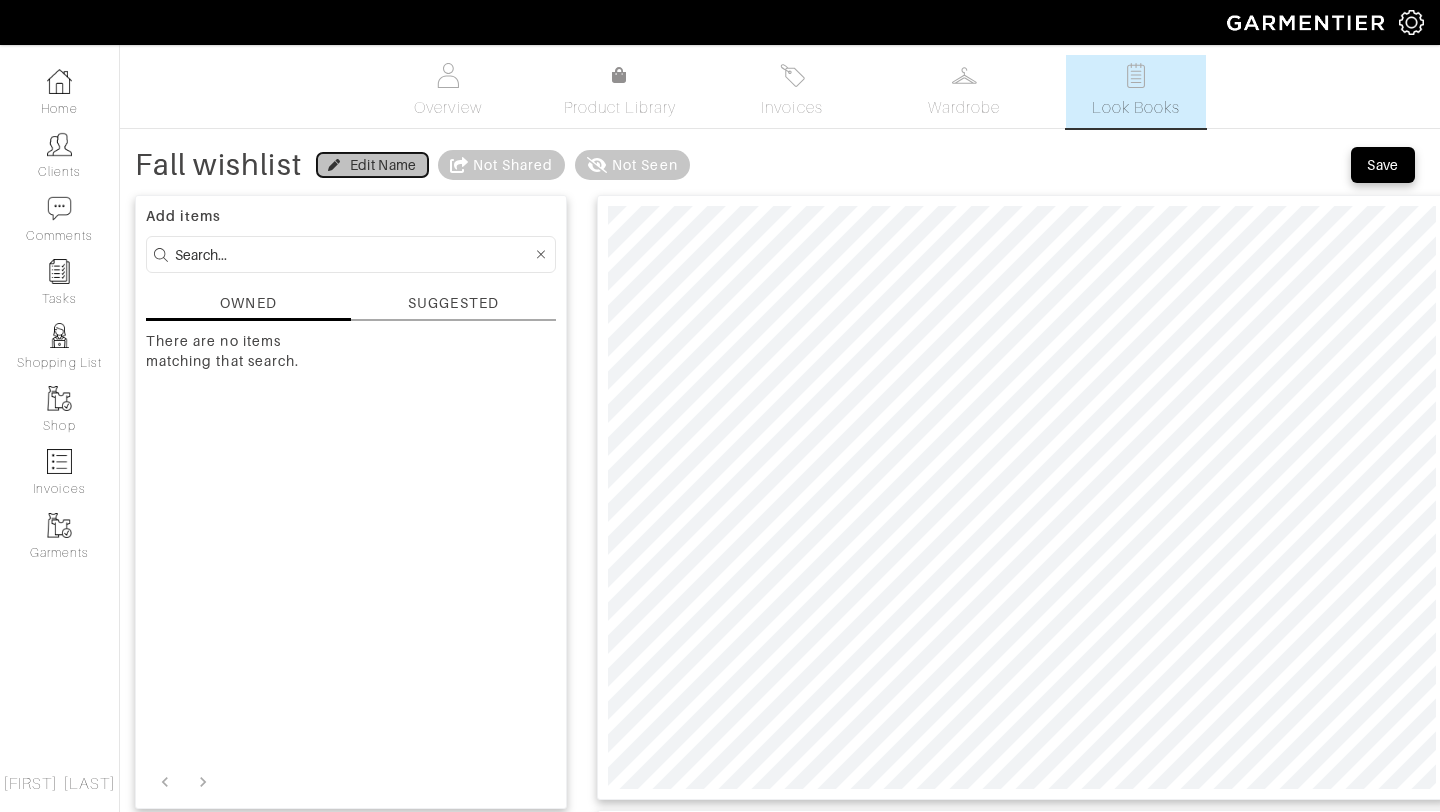 click on "Edit Name" at bounding box center [383, 165] 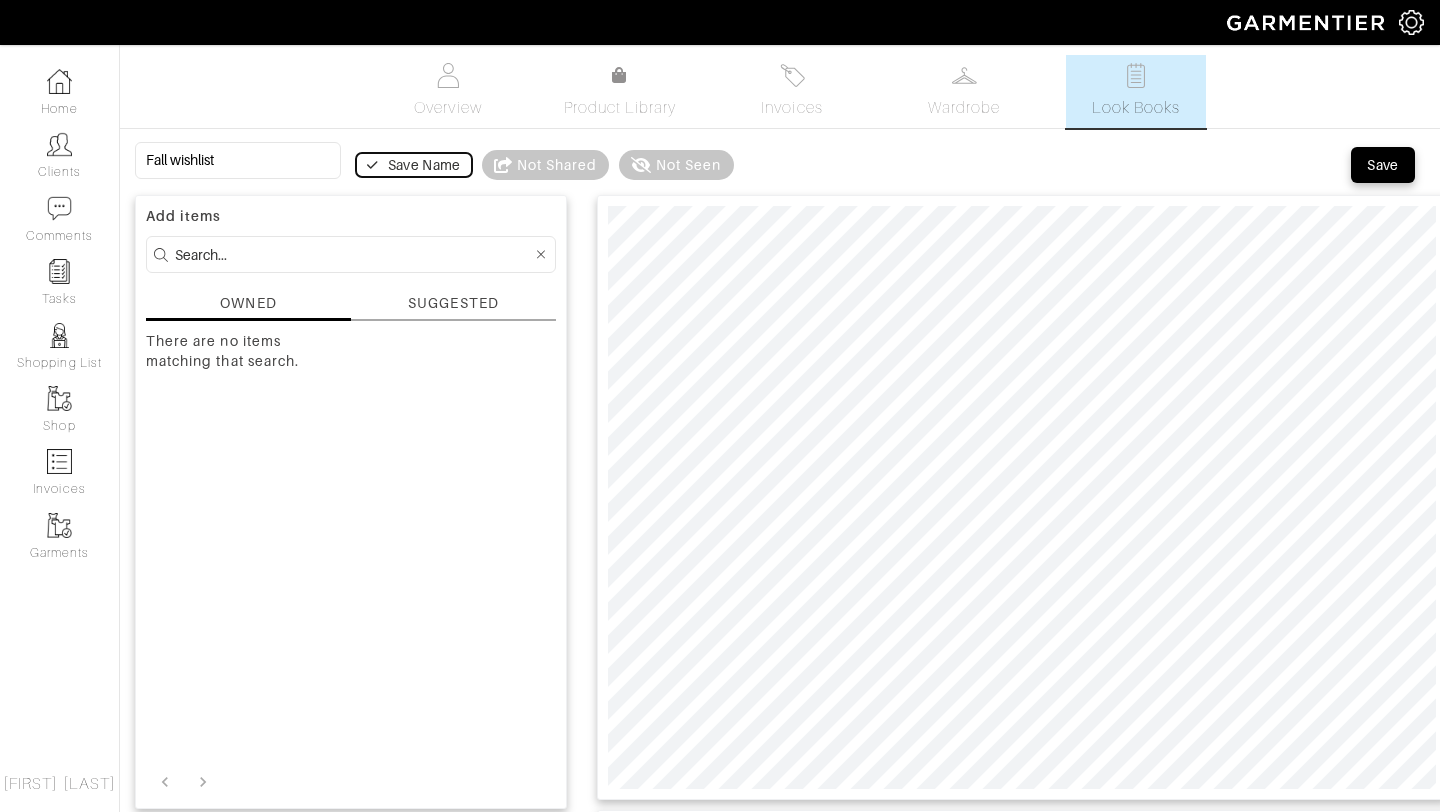 click on "Save Name" at bounding box center [414, 165] 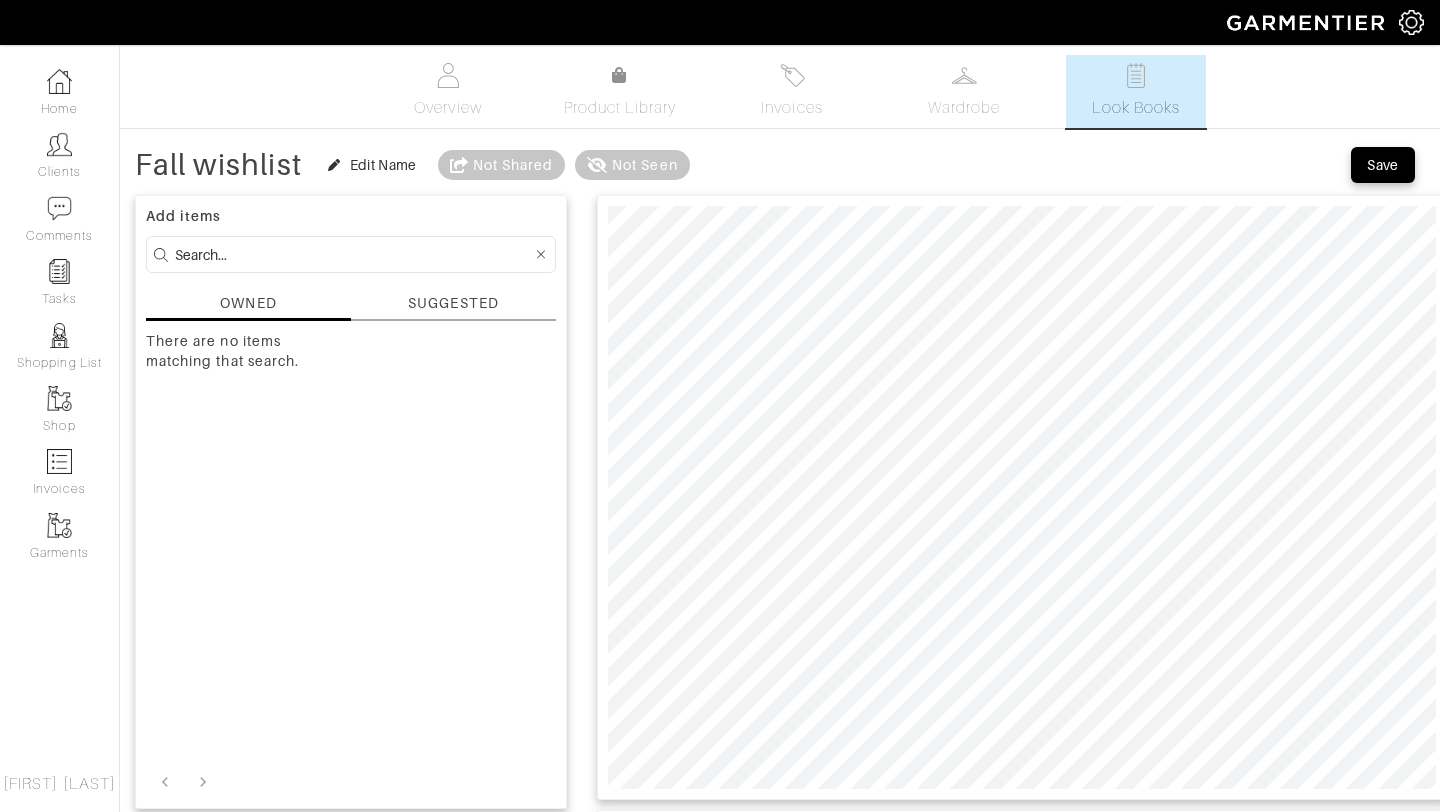 click on "There are no items matching that search." at bounding box center [246, 431] 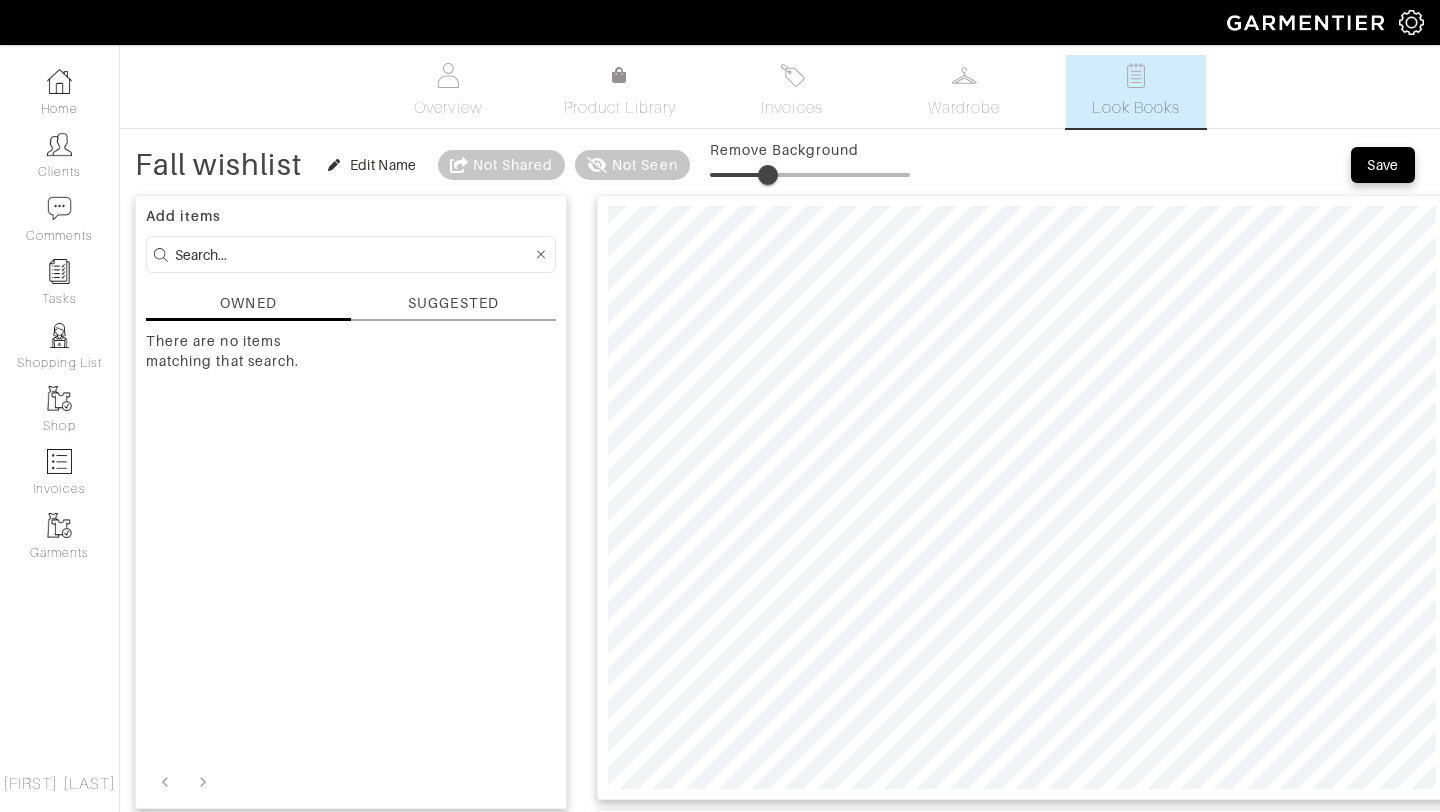drag, startPoint x: 717, startPoint y: 175, endPoint x: 770, endPoint y: 172, distance: 53.08484 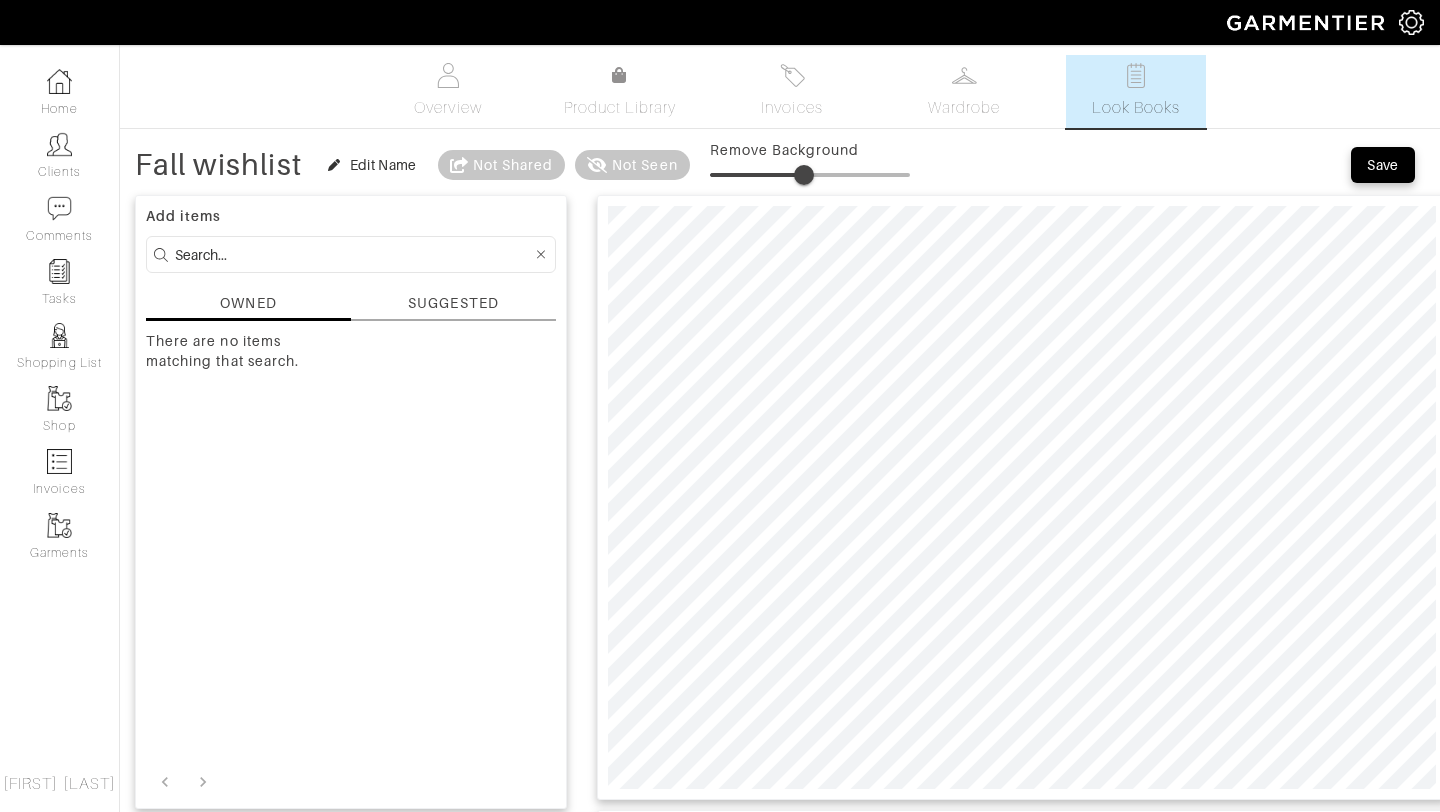 drag, startPoint x: 773, startPoint y: 175, endPoint x: 805, endPoint y: 159, distance: 35.77709 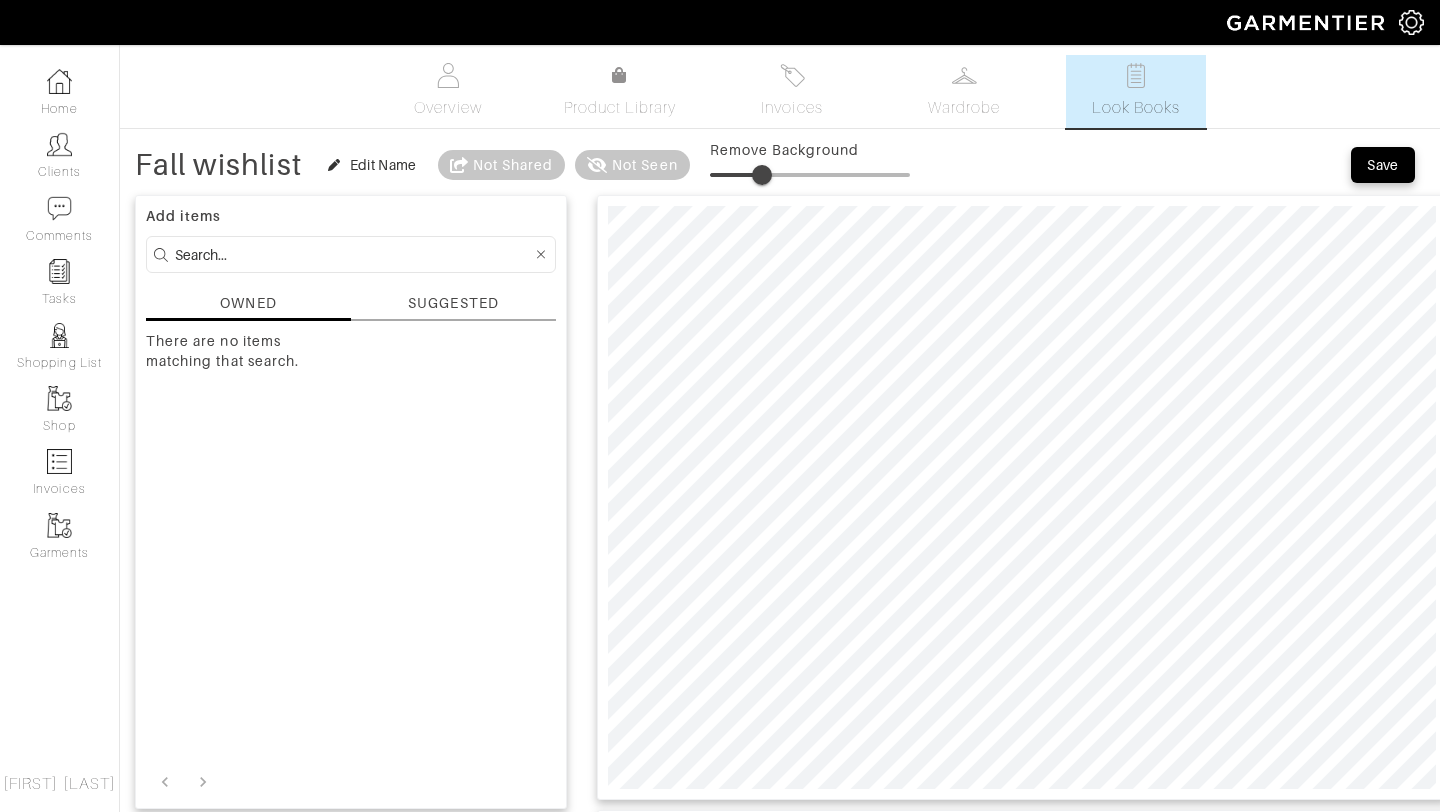 type on "48" 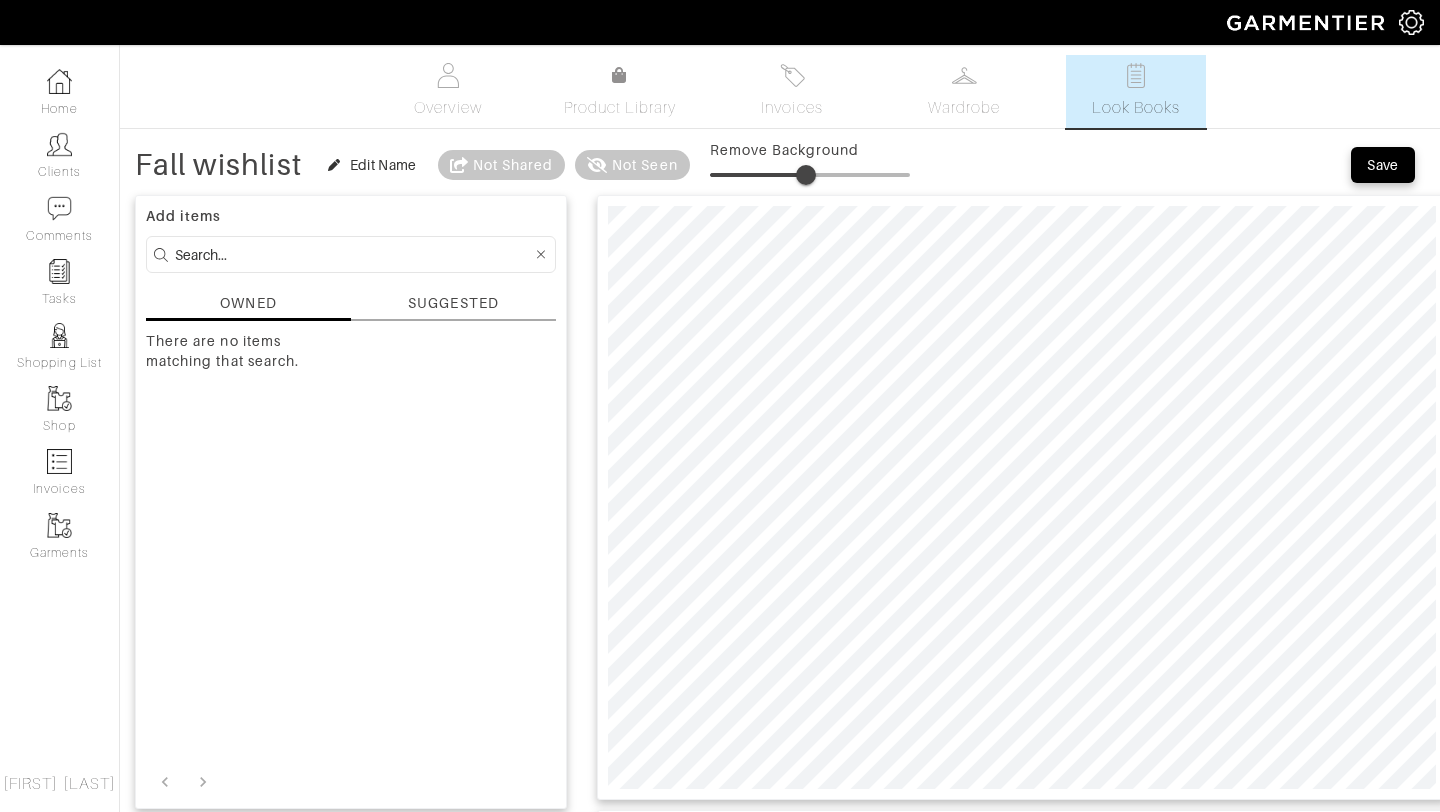 drag, startPoint x: 811, startPoint y: 173, endPoint x: 808, endPoint y: 147, distance: 26.172504 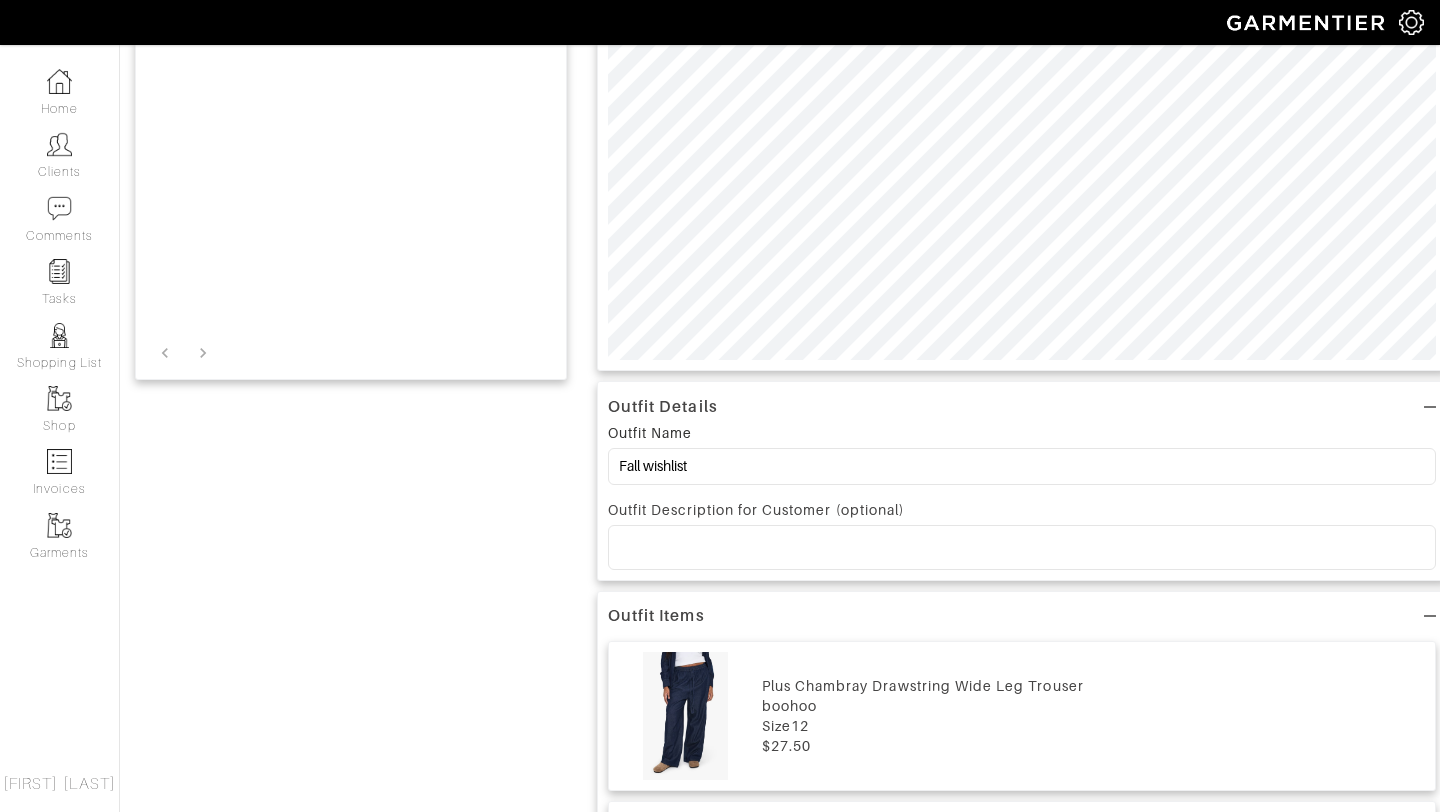 scroll, scrollTop: 502, scrollLeft: 0, axis: vertical 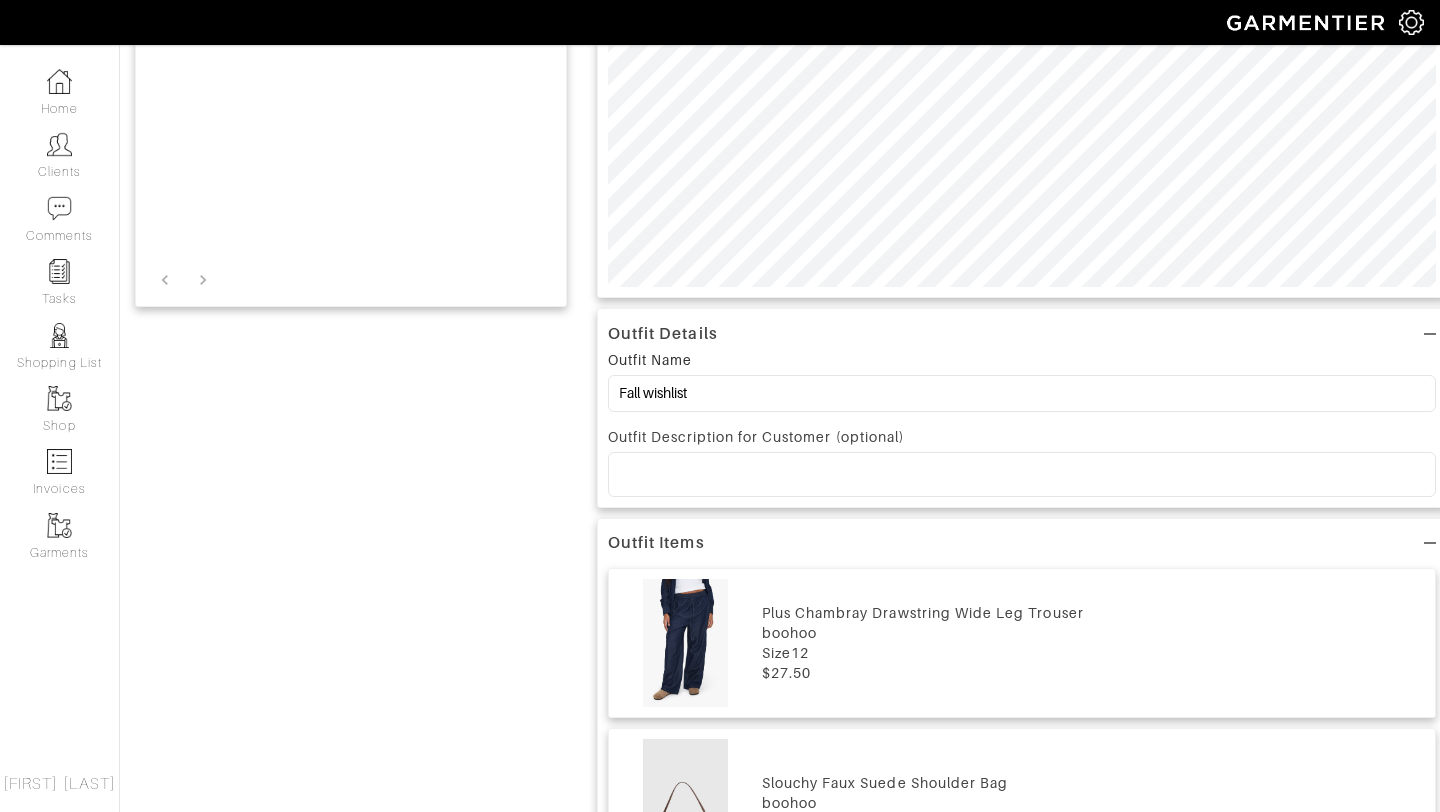 click at bounding box center [1022, 474] 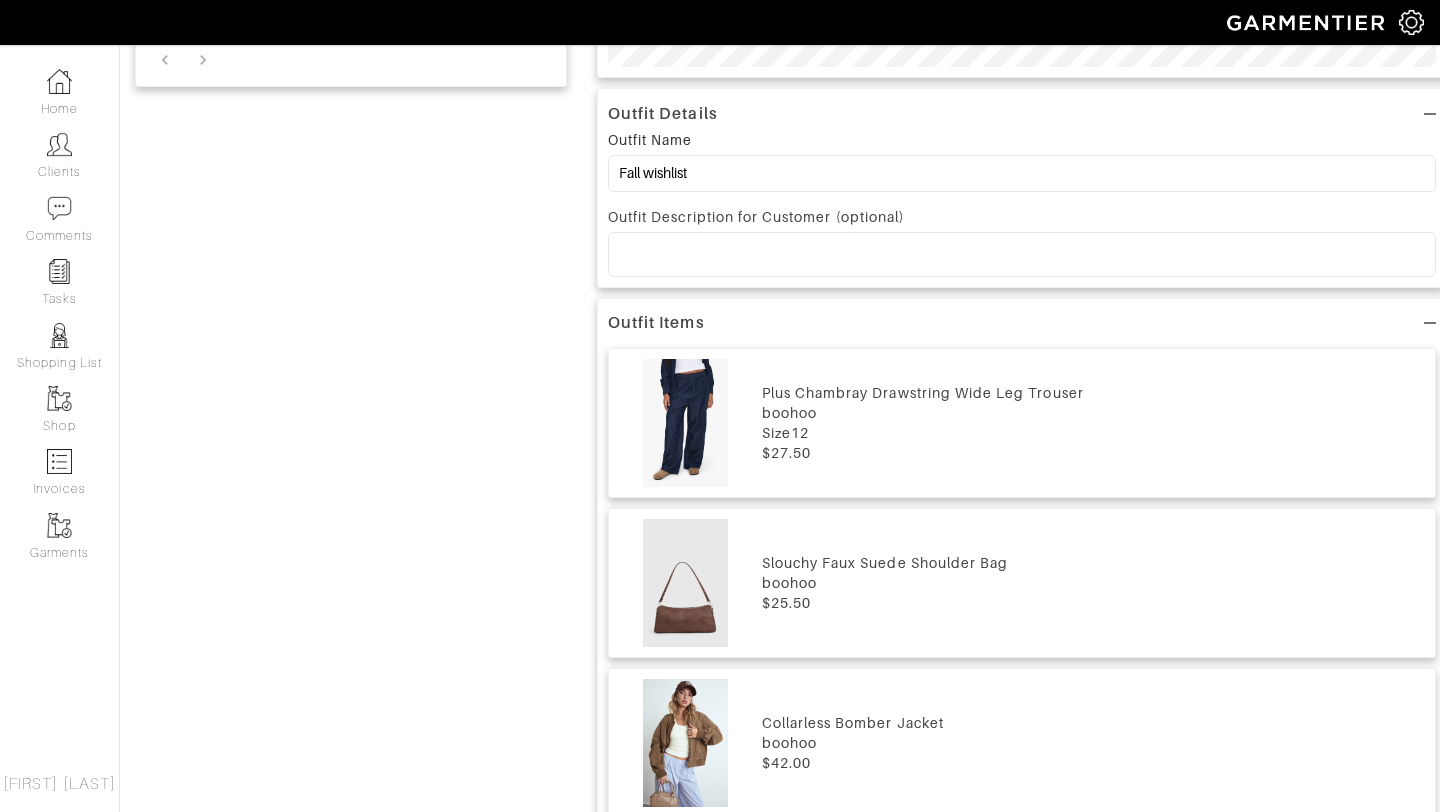 scroll, scrollTop: 727, scrollLeft: 0, axis: vertical 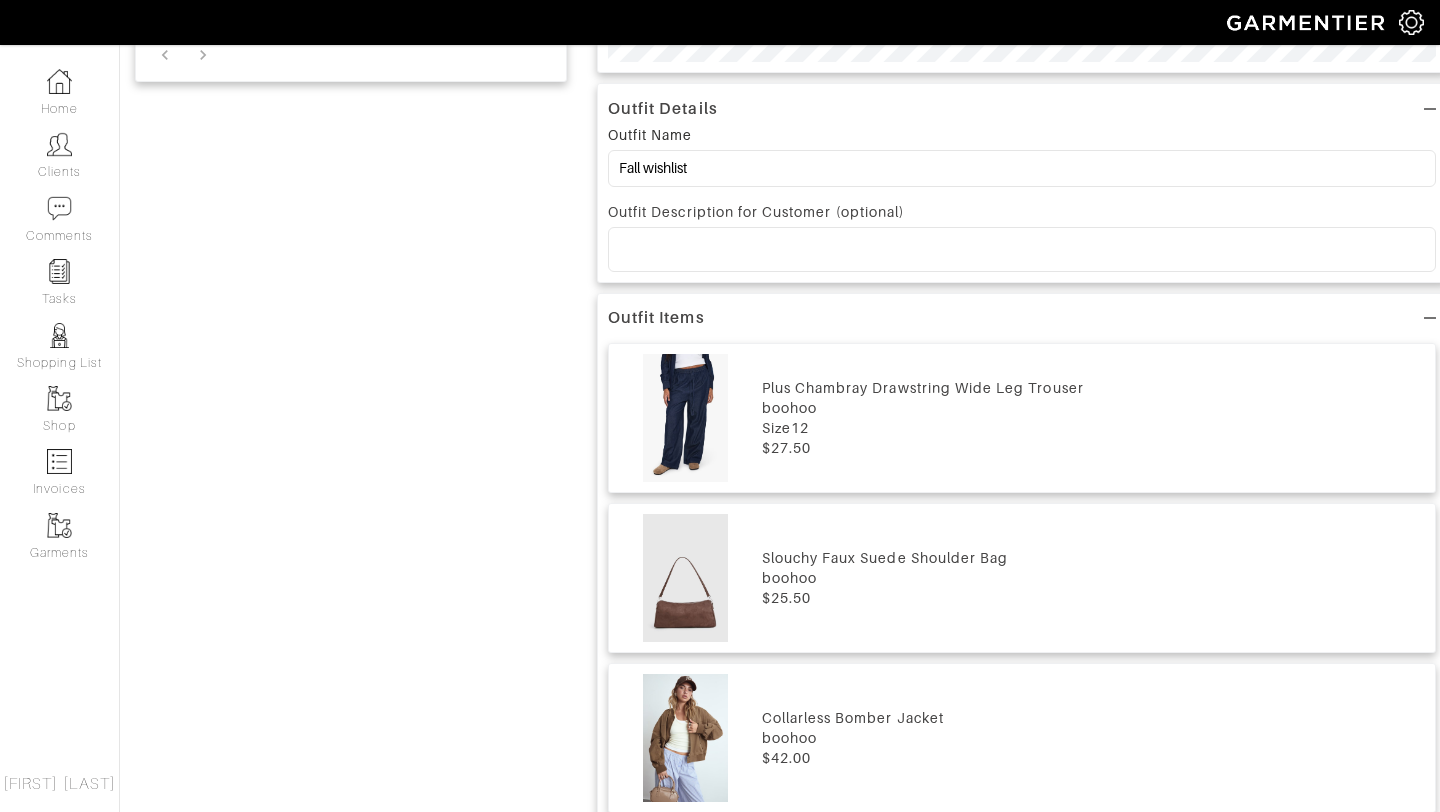type 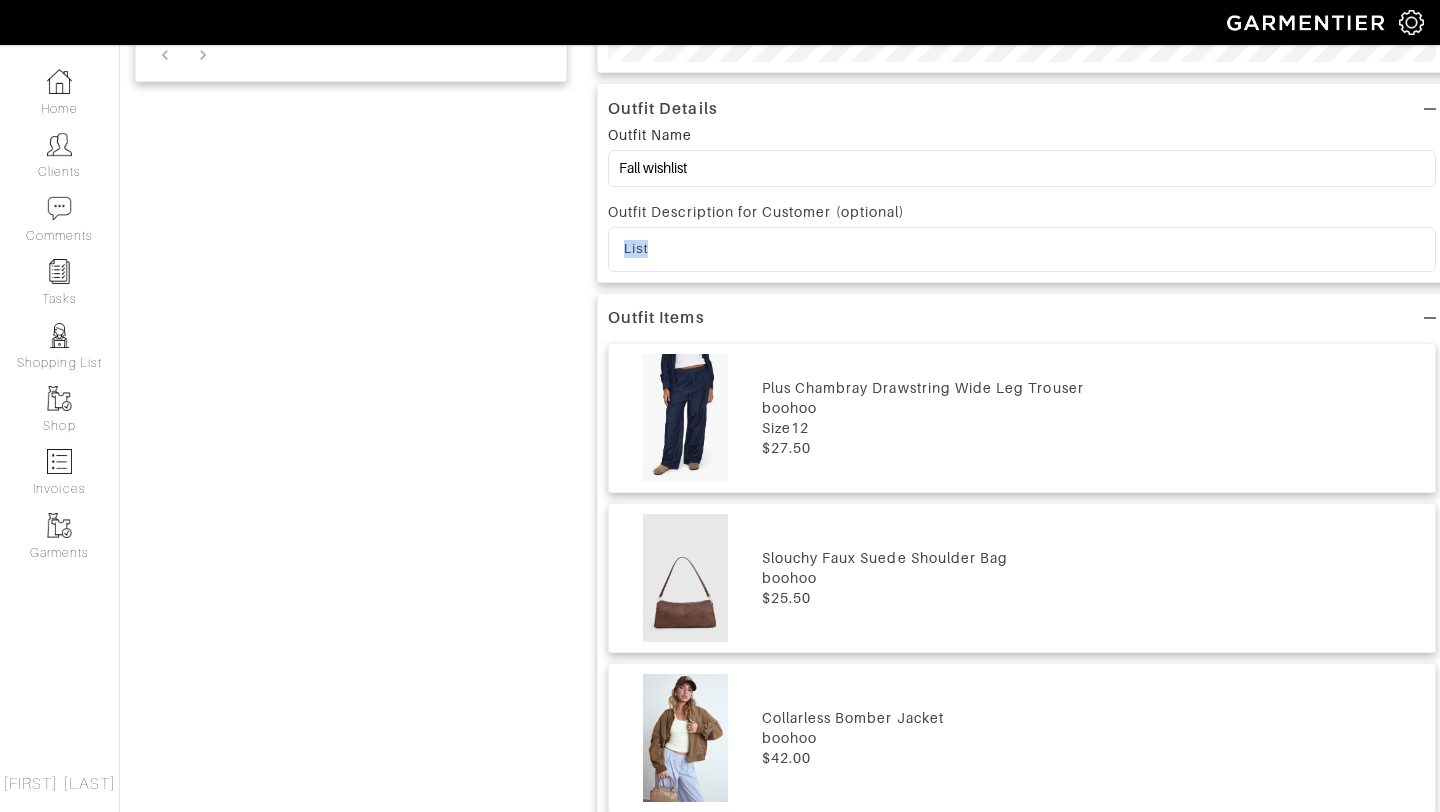 drag, startPoint x: 664, startPoint y: 253, endPoint x: 605, endPoint y: 250, distance: 59.07622 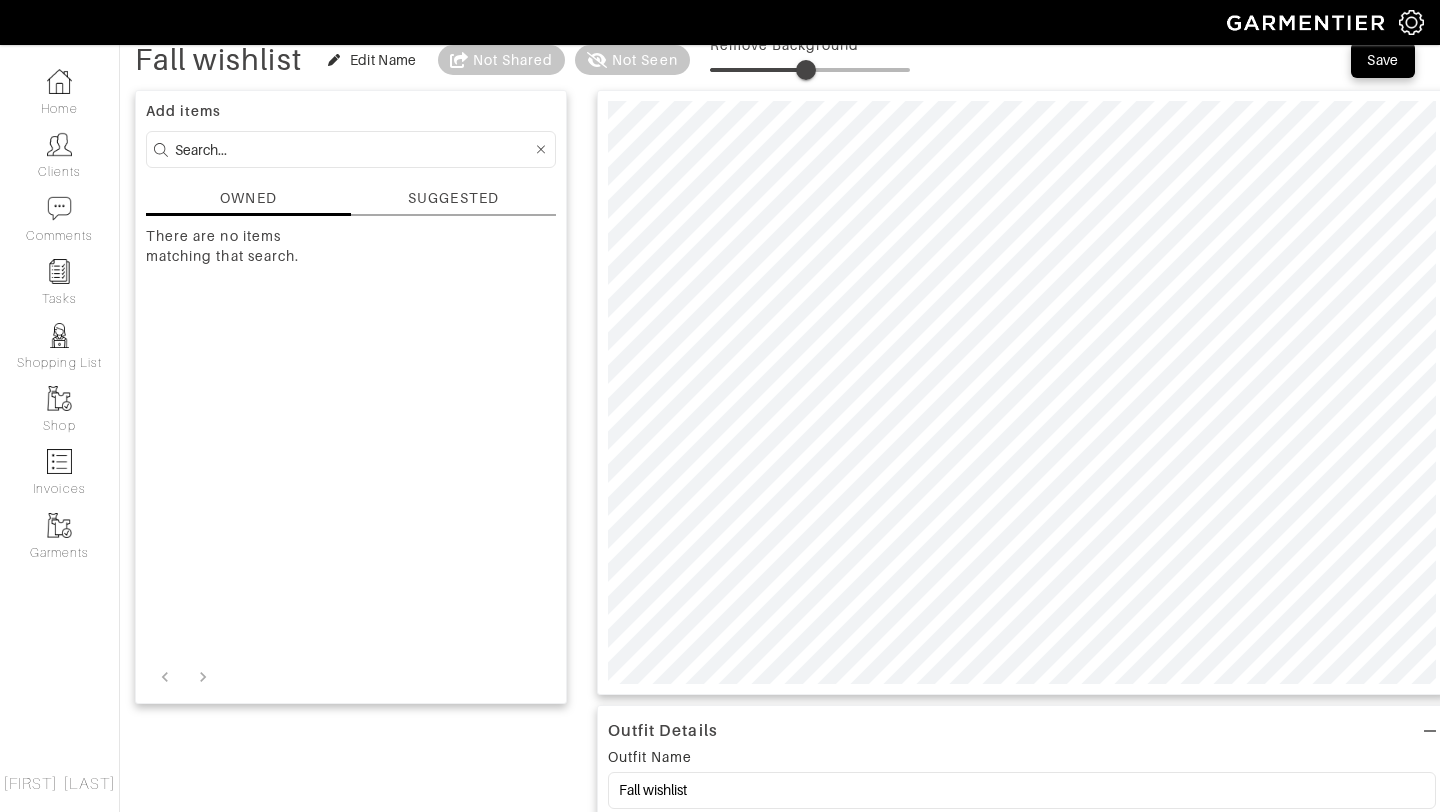 scroll, scrollTop: 606, scrollLeft: 0, axis: vertical 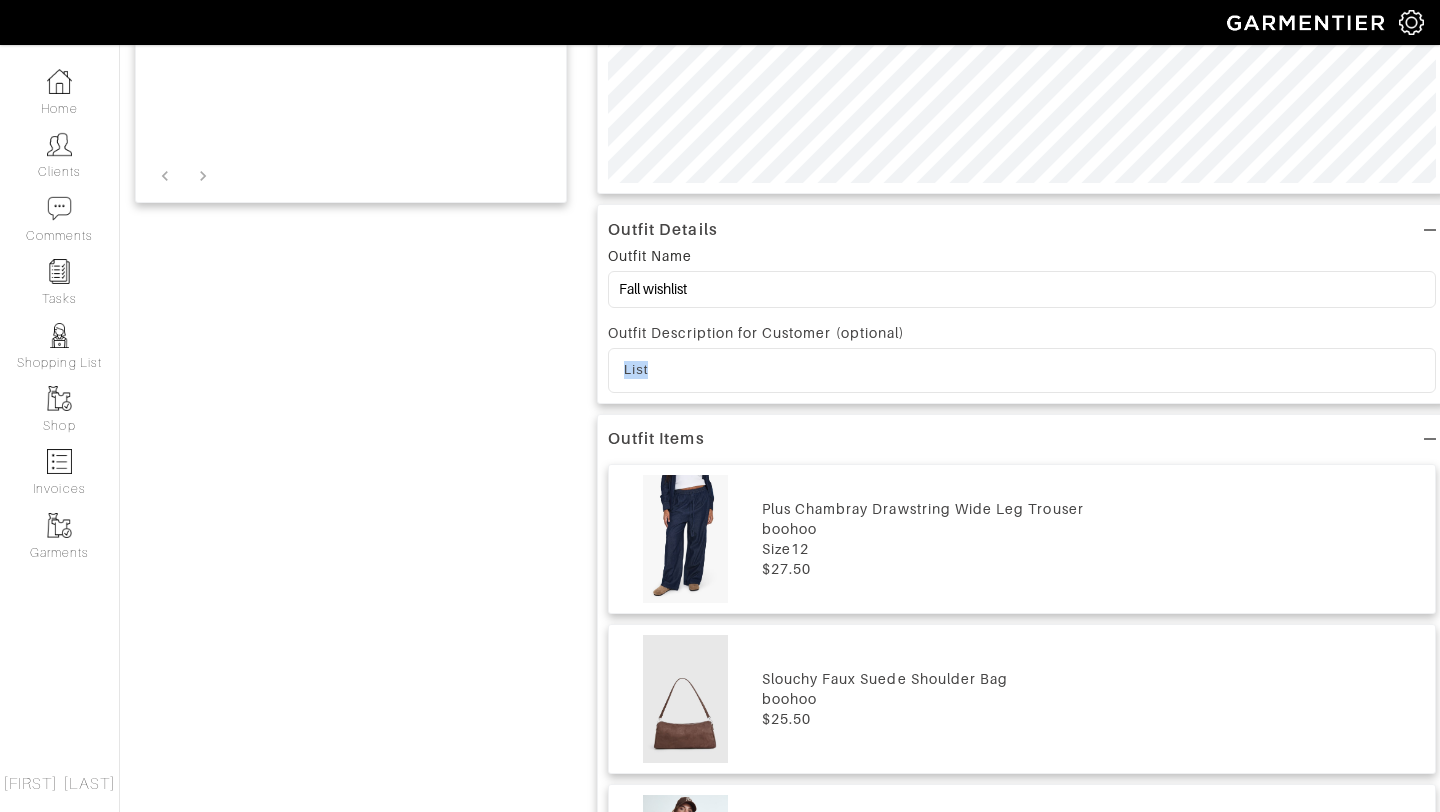 click on "List" at bounding box center [1022, 370] 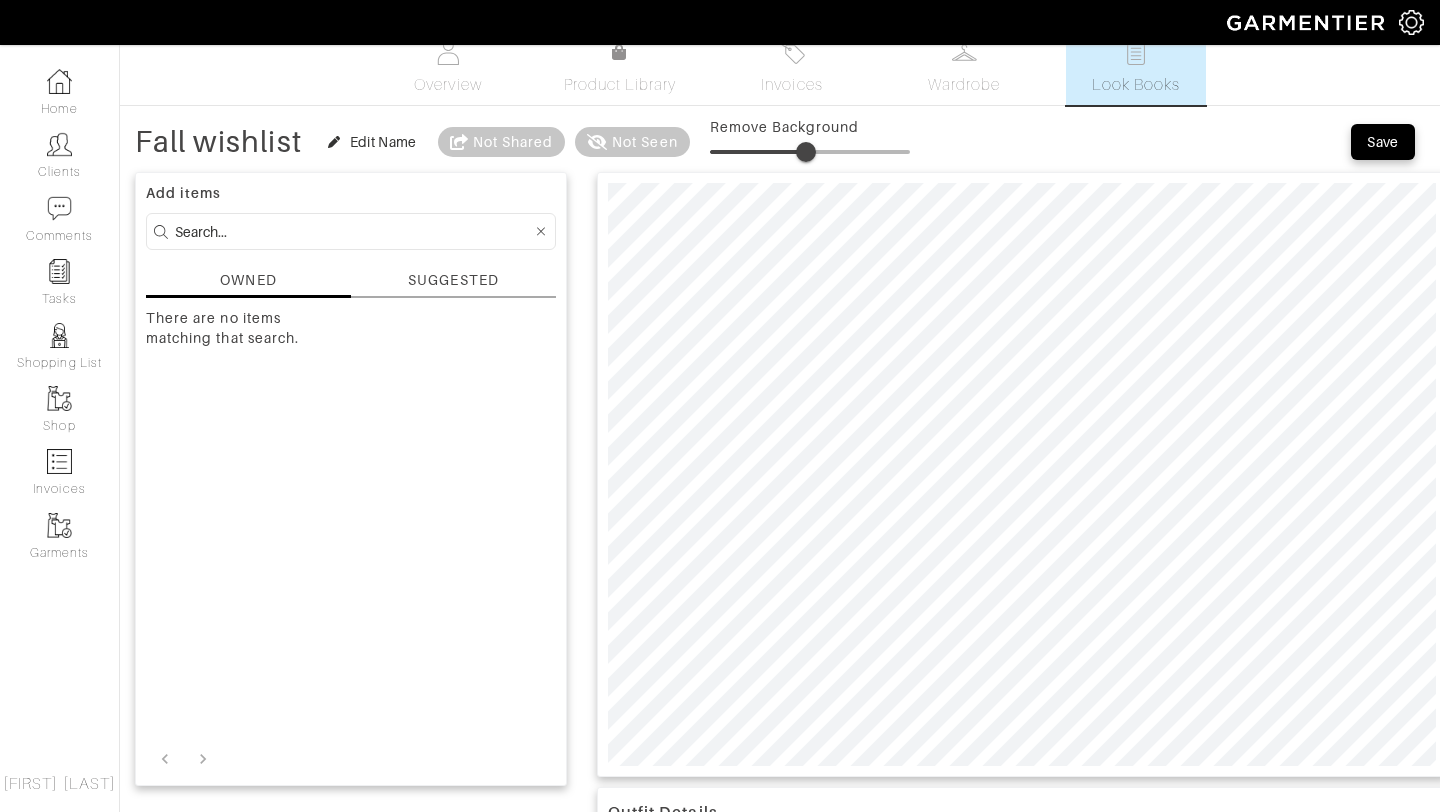 scroll, scrollTop: 27, scrollLeft: 0, axis: vertical 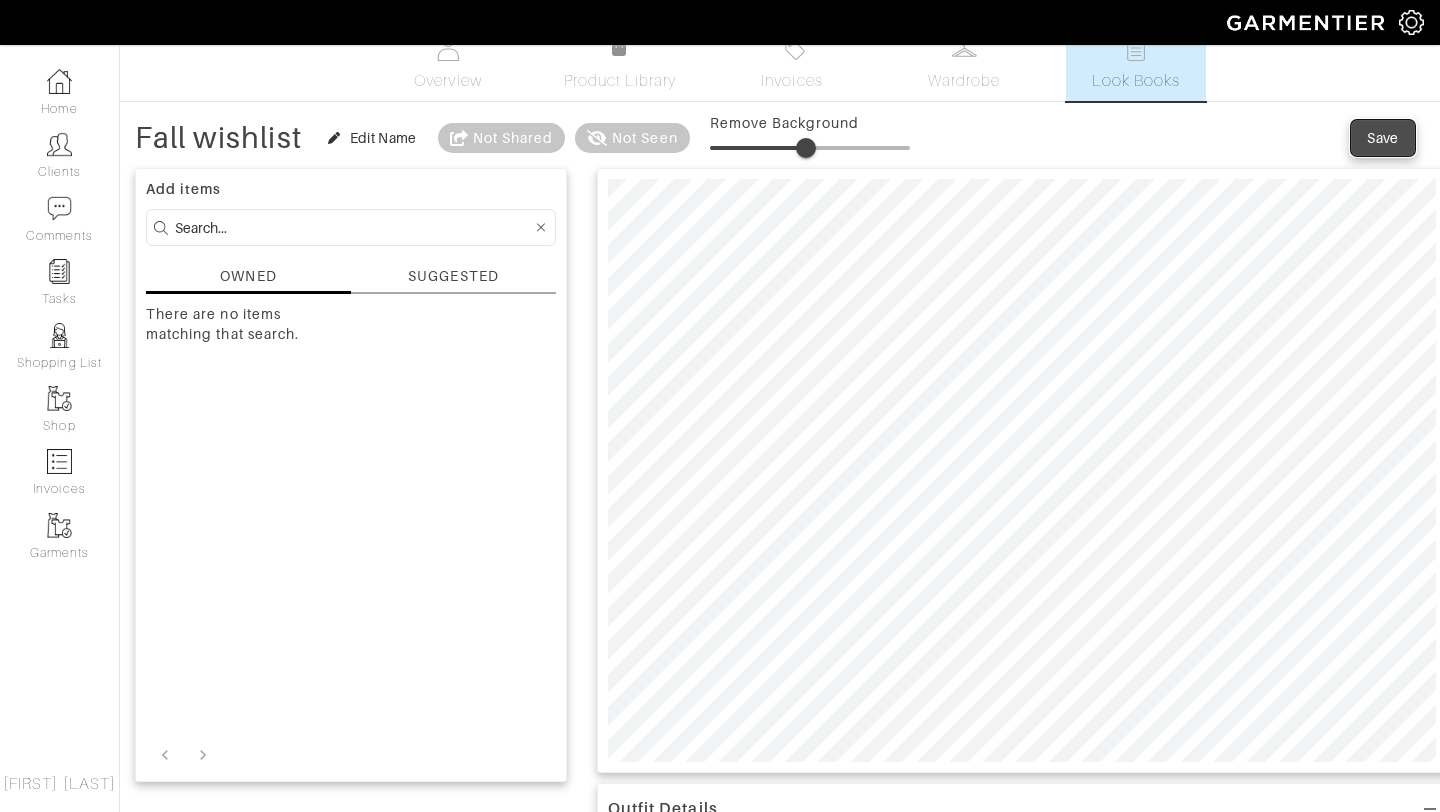 click on "Save" at bounding box center [1383, 138] 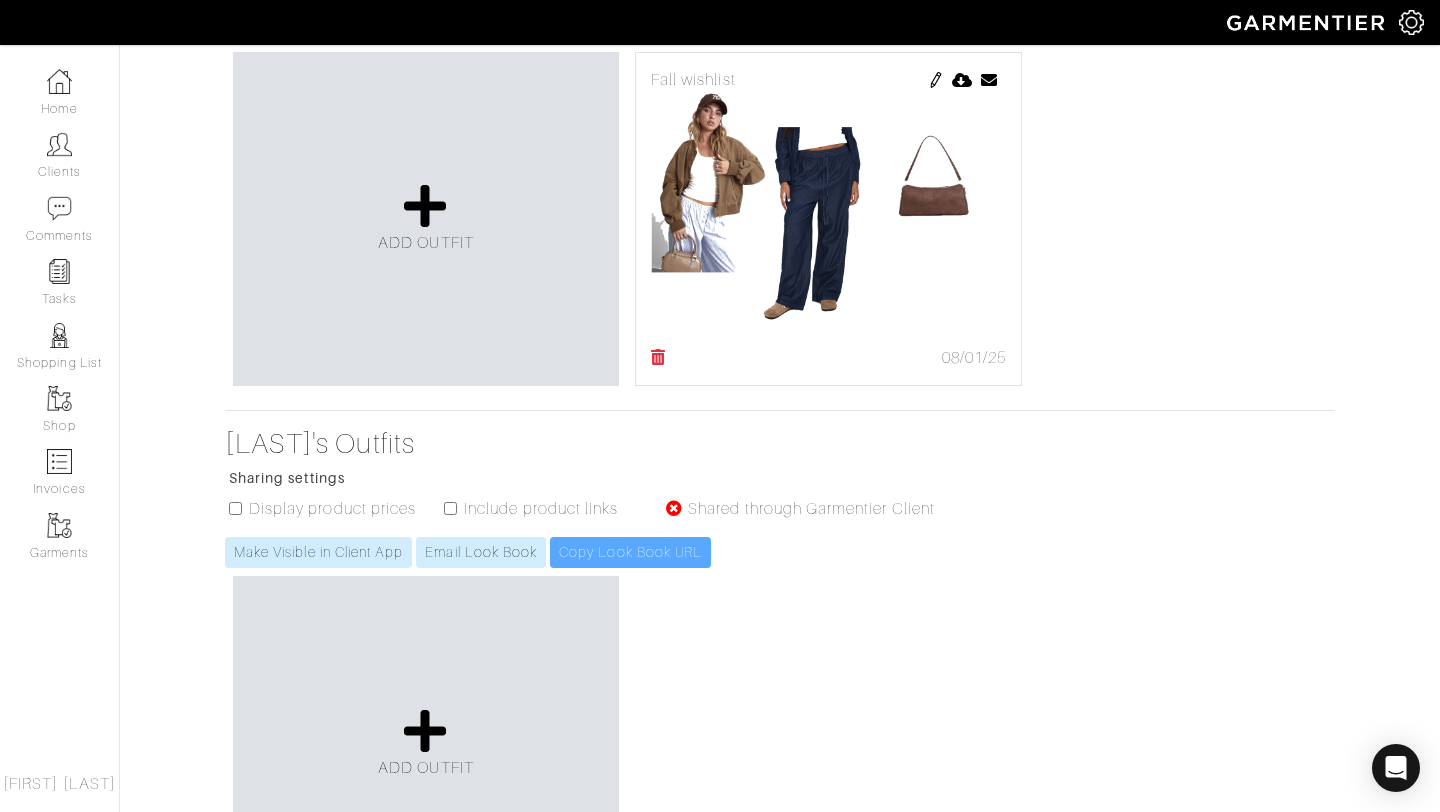 scroll, scrollTop: 458, scrollLeft: 0, axis: vertical 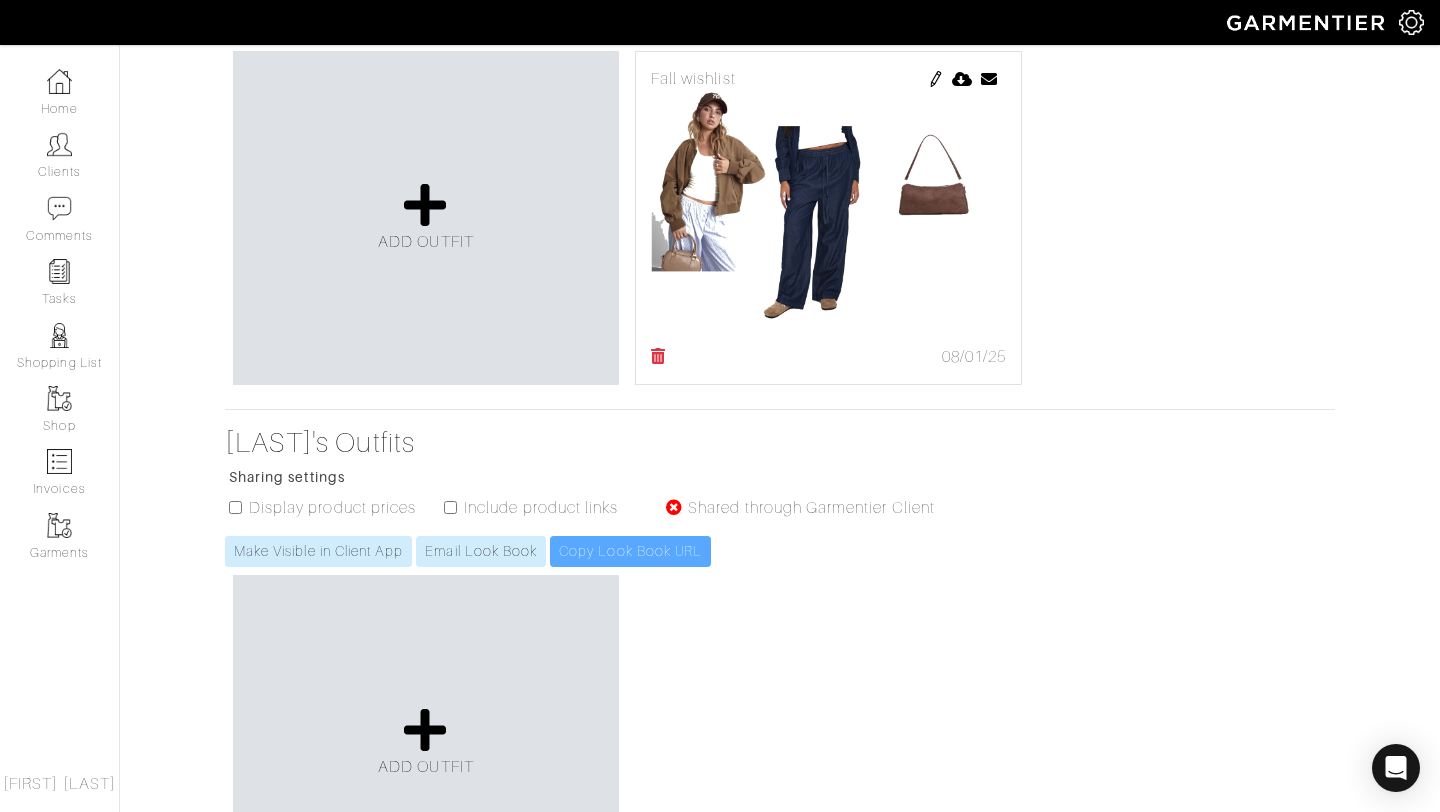 click at bounding box center (450, 507) 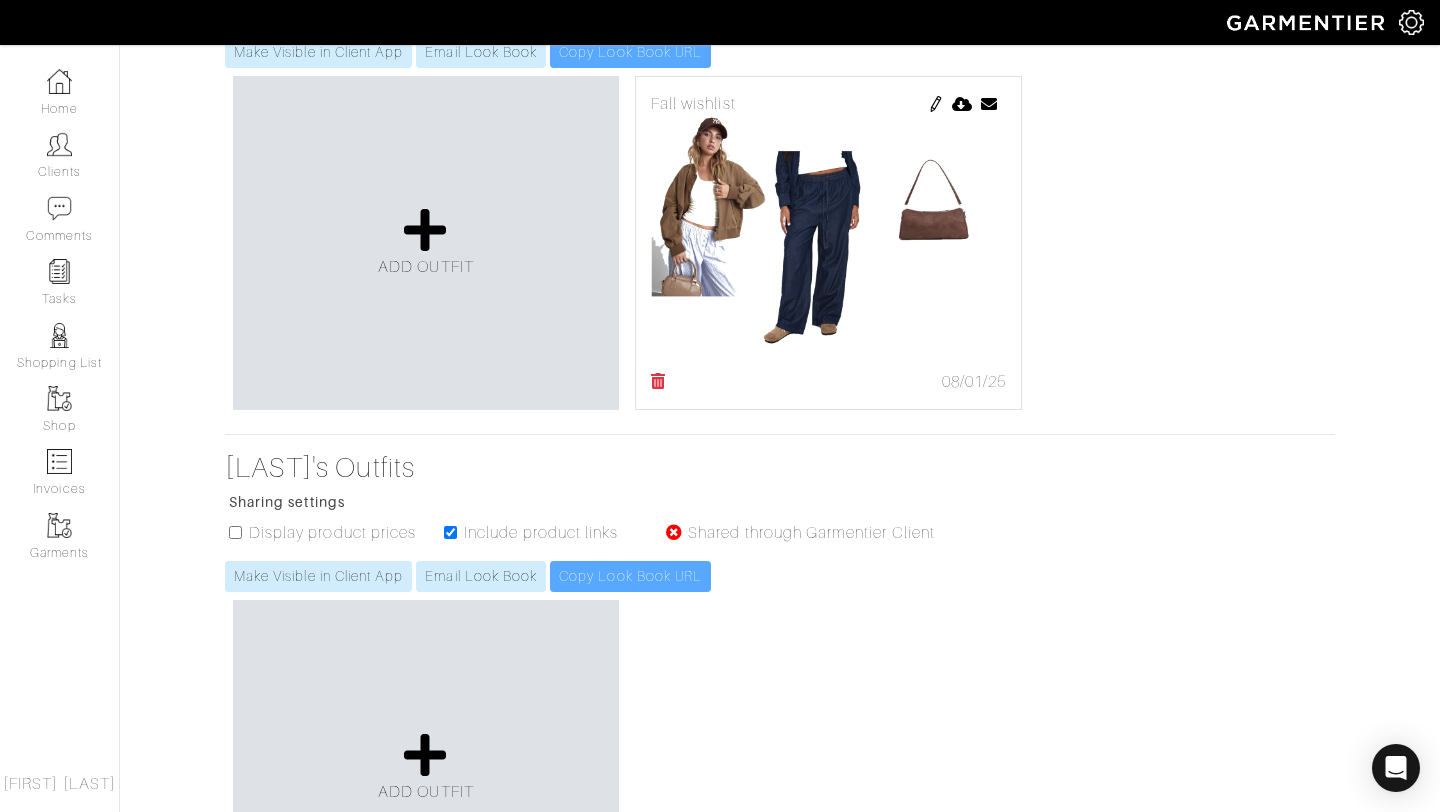 scroll, scrollTop: 434, scrollLeft: 0, axis: vertical 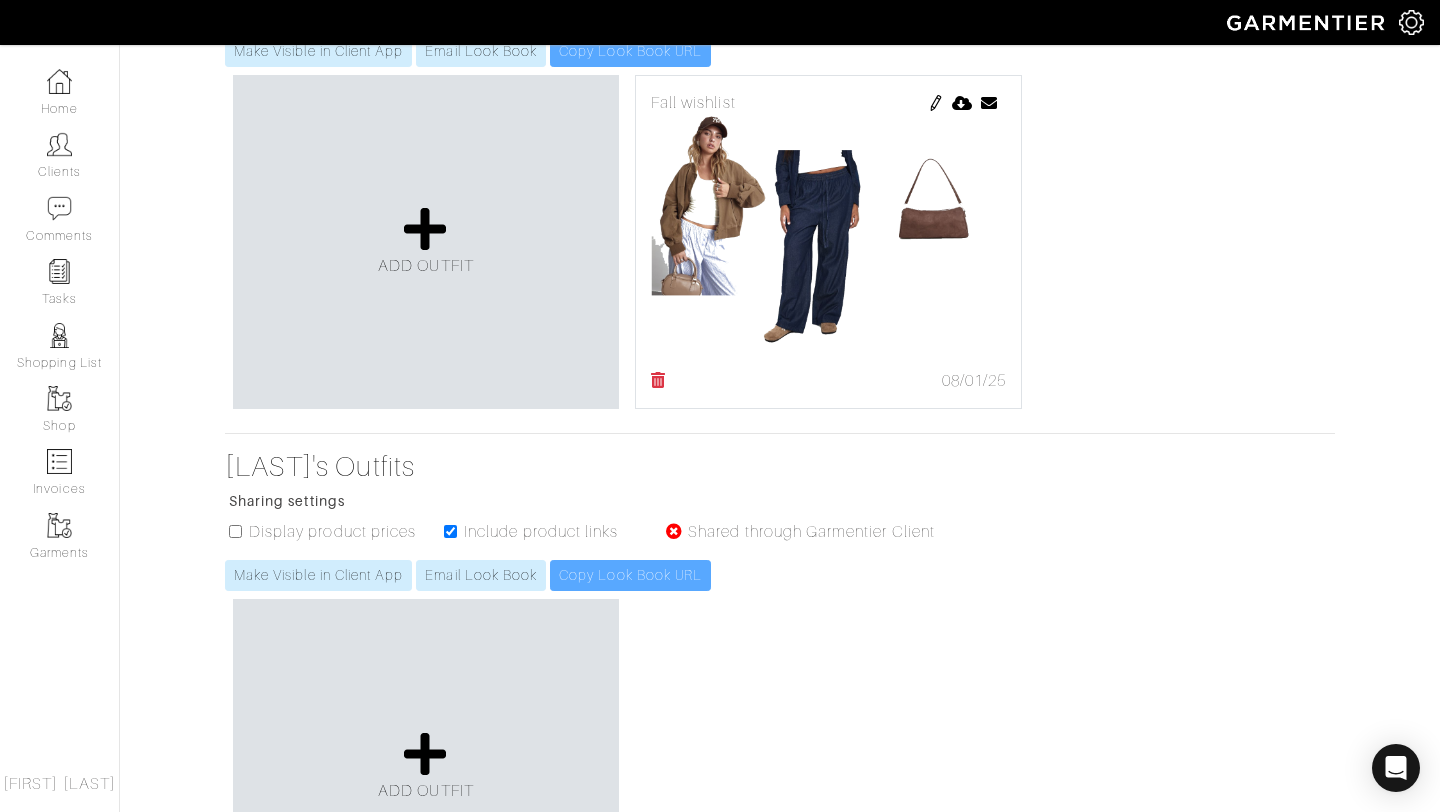 click at bounding box center [235, 531] 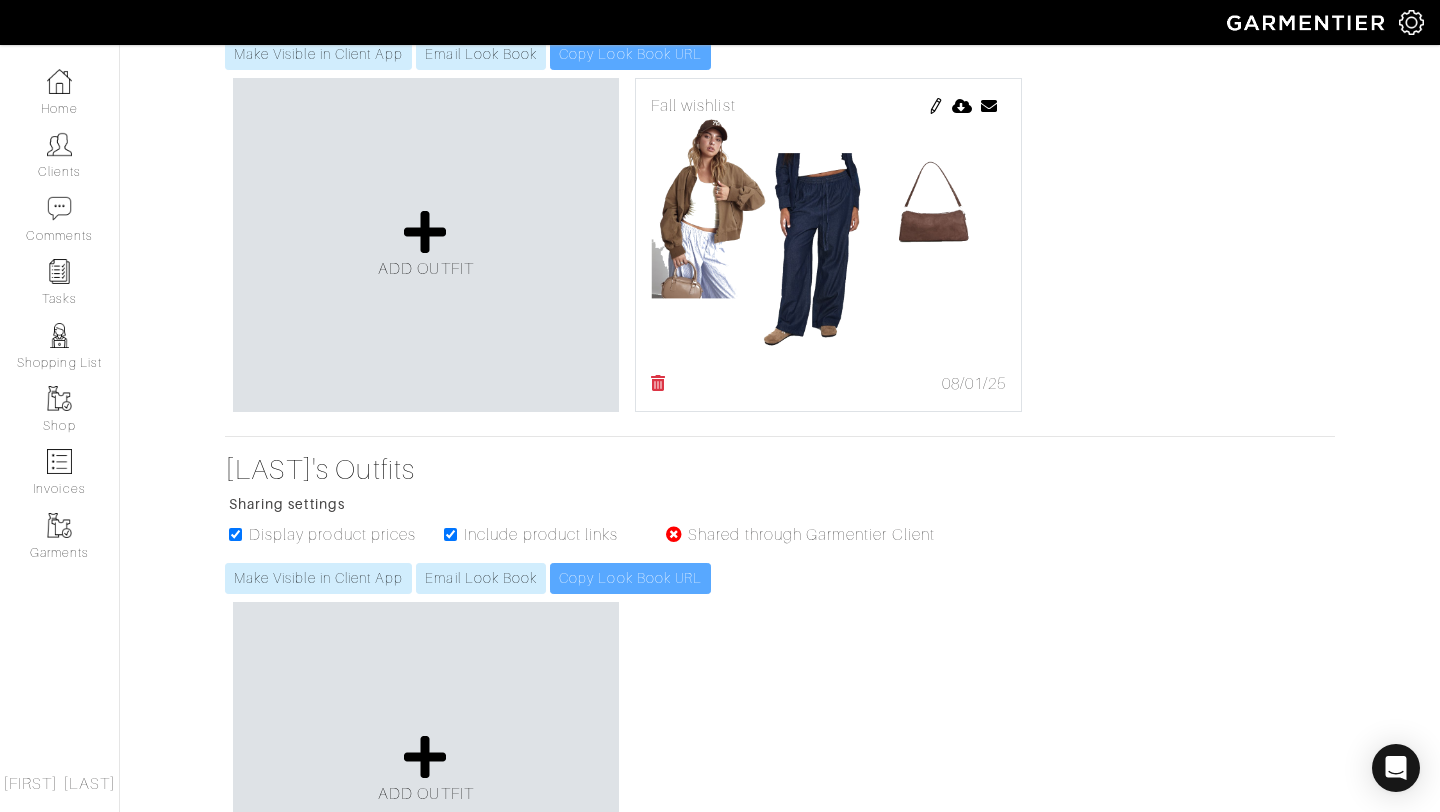 scroll, scrollTop: 0, scrollLeft: 0, axis: both 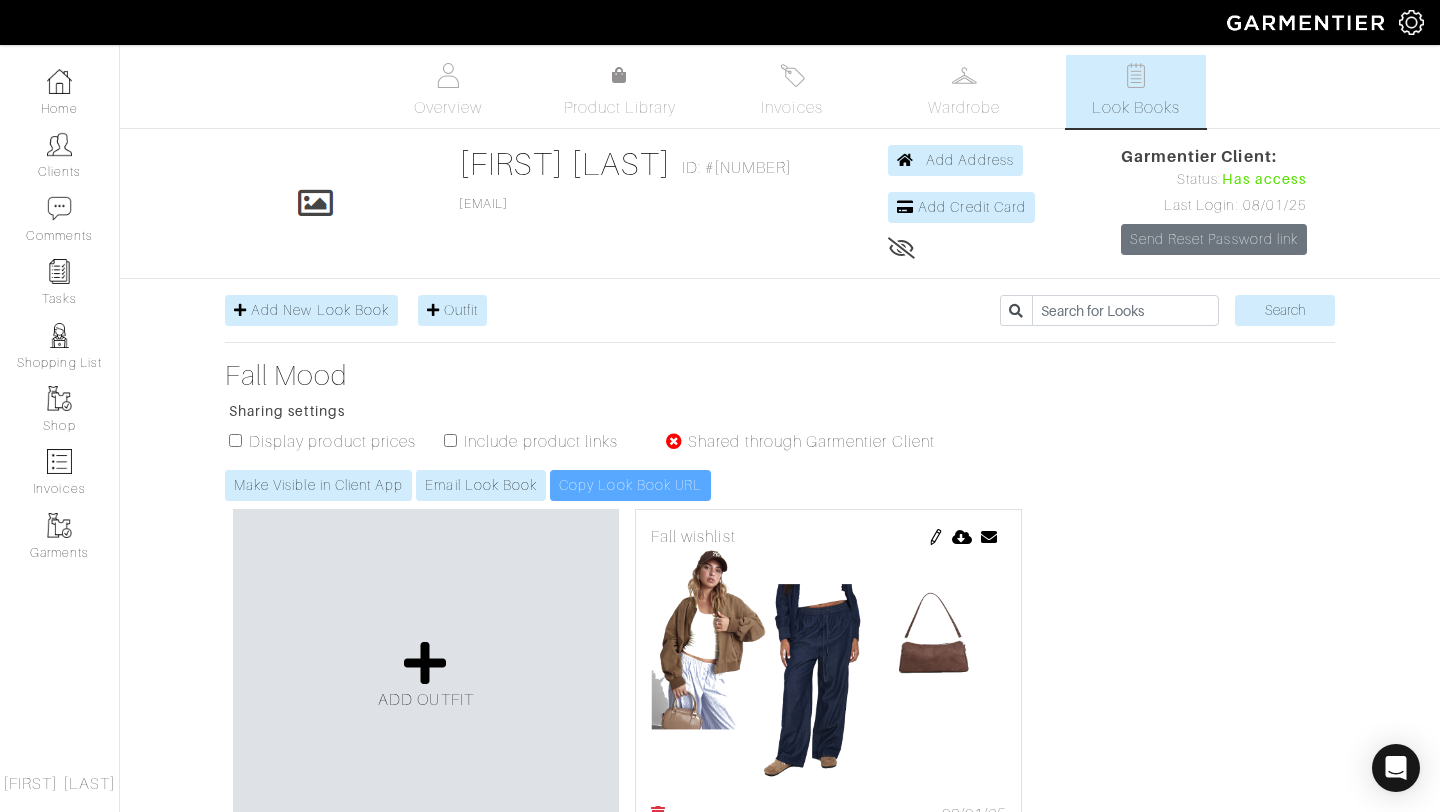 click on "Display product prices
Include product links
Shared through Garmentier Client" at bounding box center (584, 450) 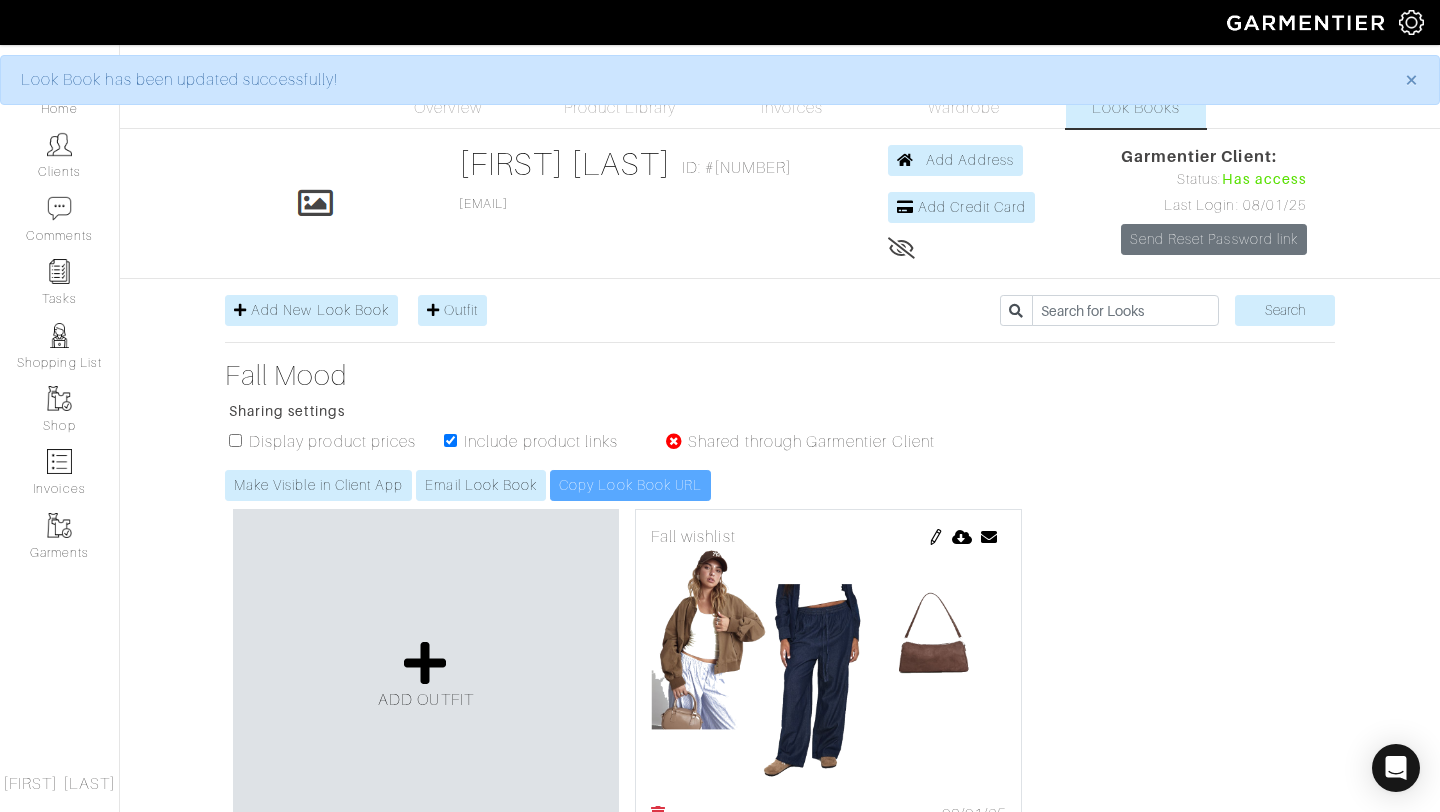 click at bounding box center (235, 440) 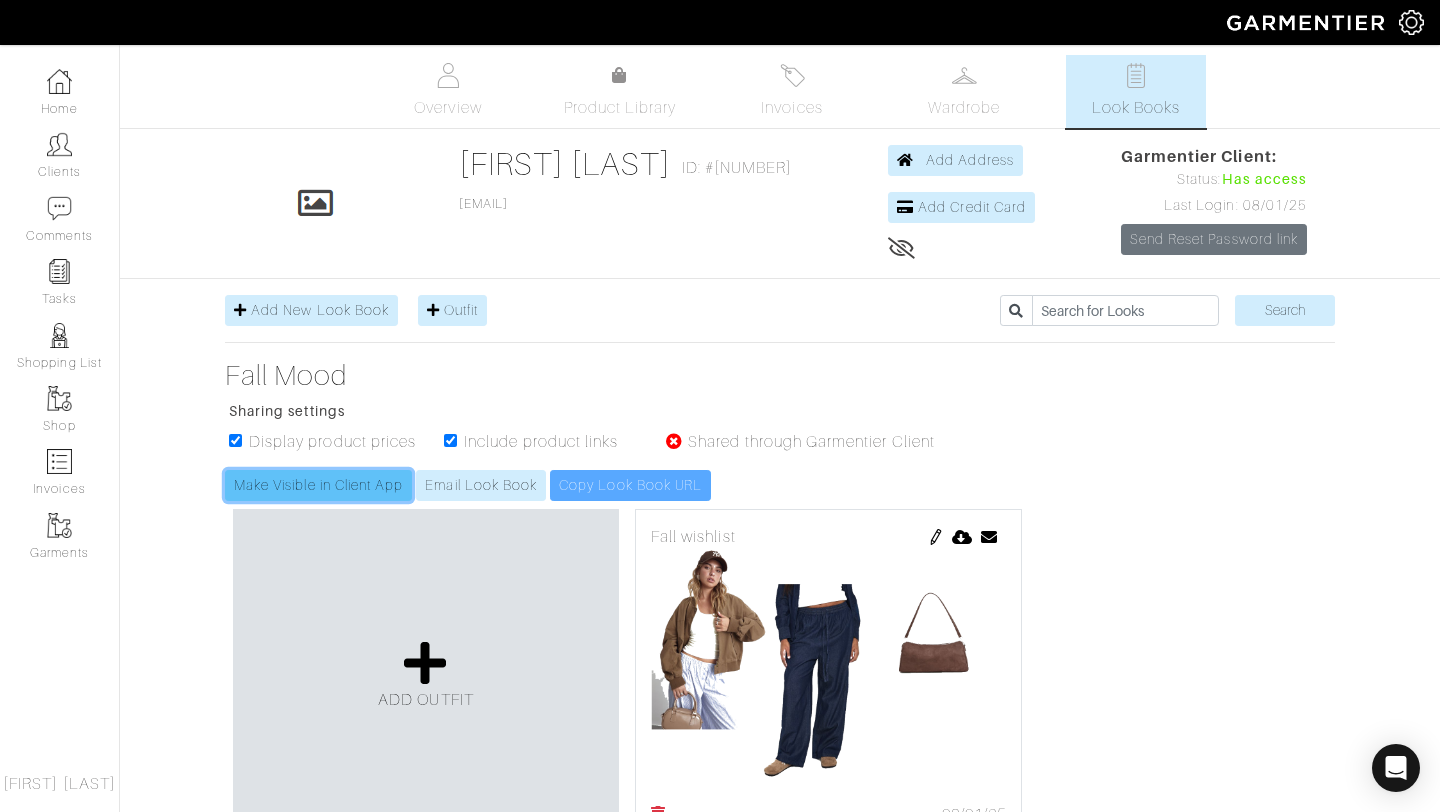 click on "Make Visible in Client App" at bounding box center [318, 485] 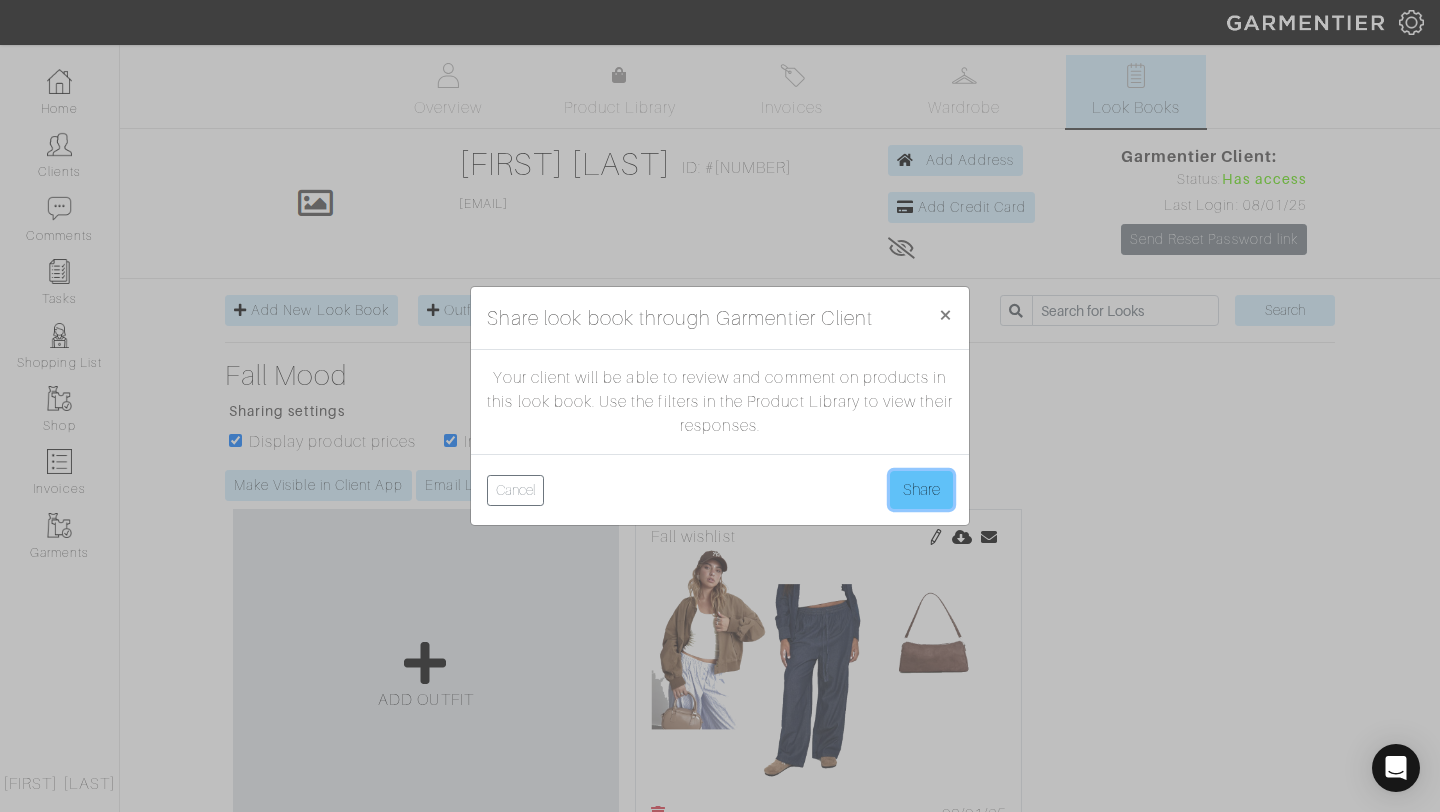 click on "Share" at bounding box center (921, 490) 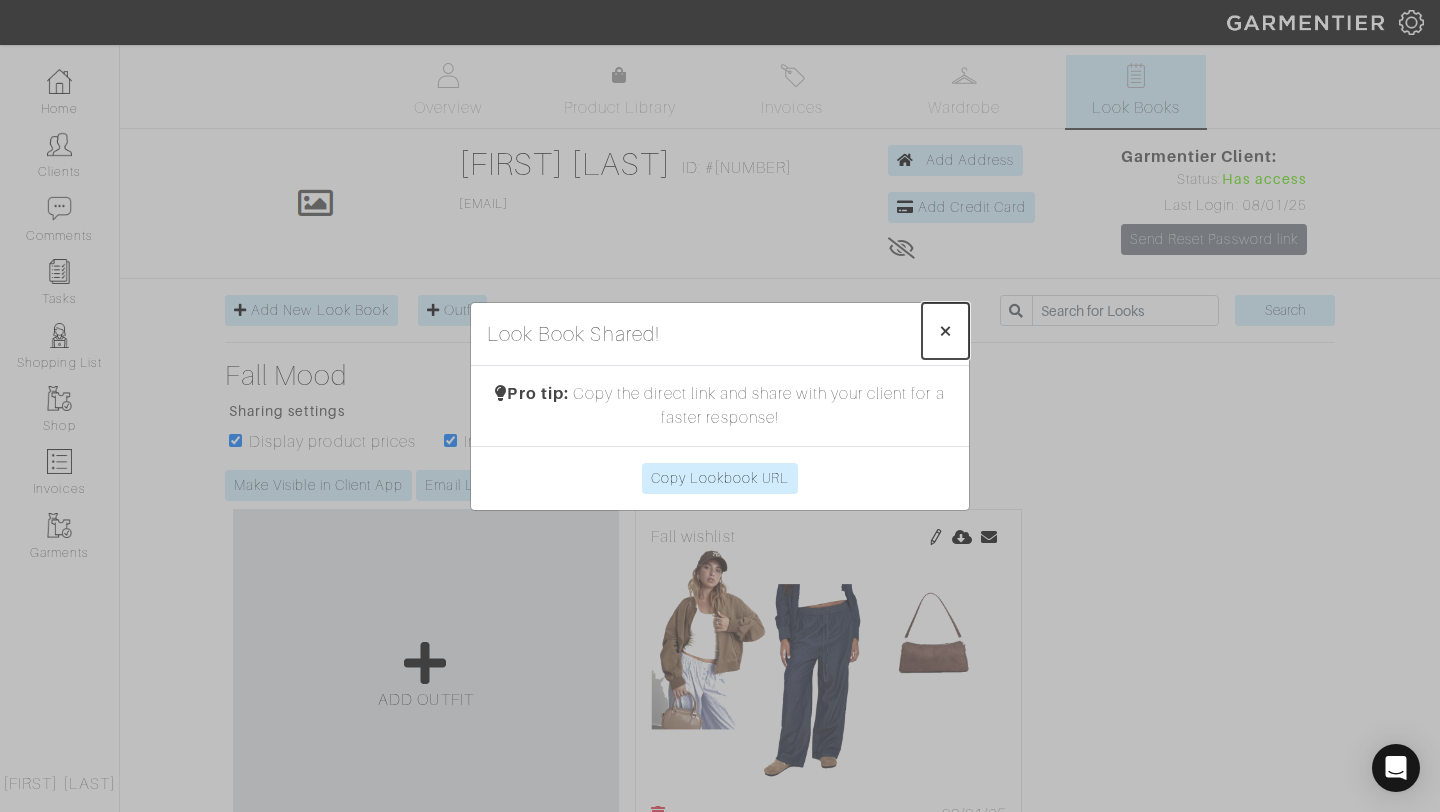 click on "×" at bounding box center (945, 330) 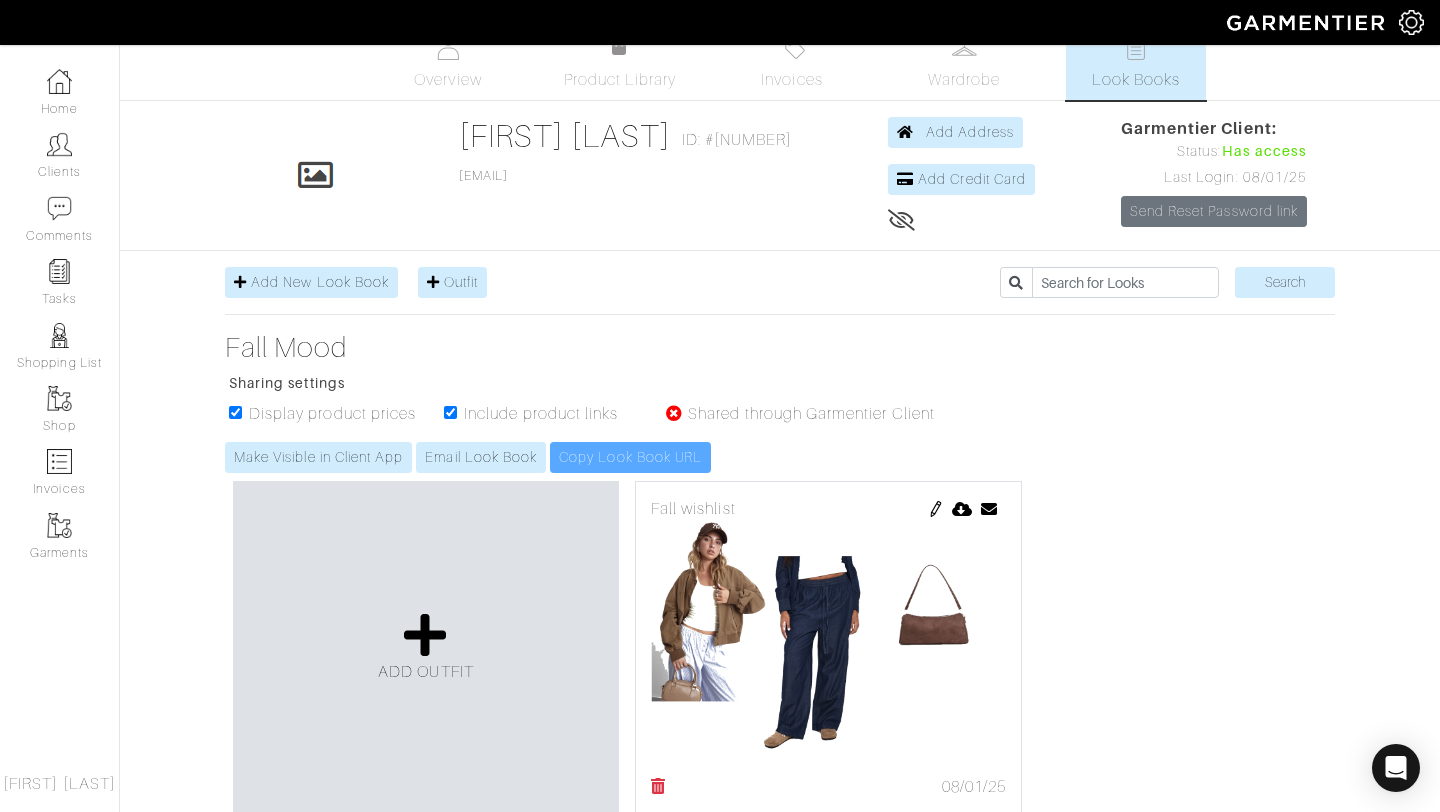 scroll, scrollTop: 0, scrollLeft: 0, axis: both 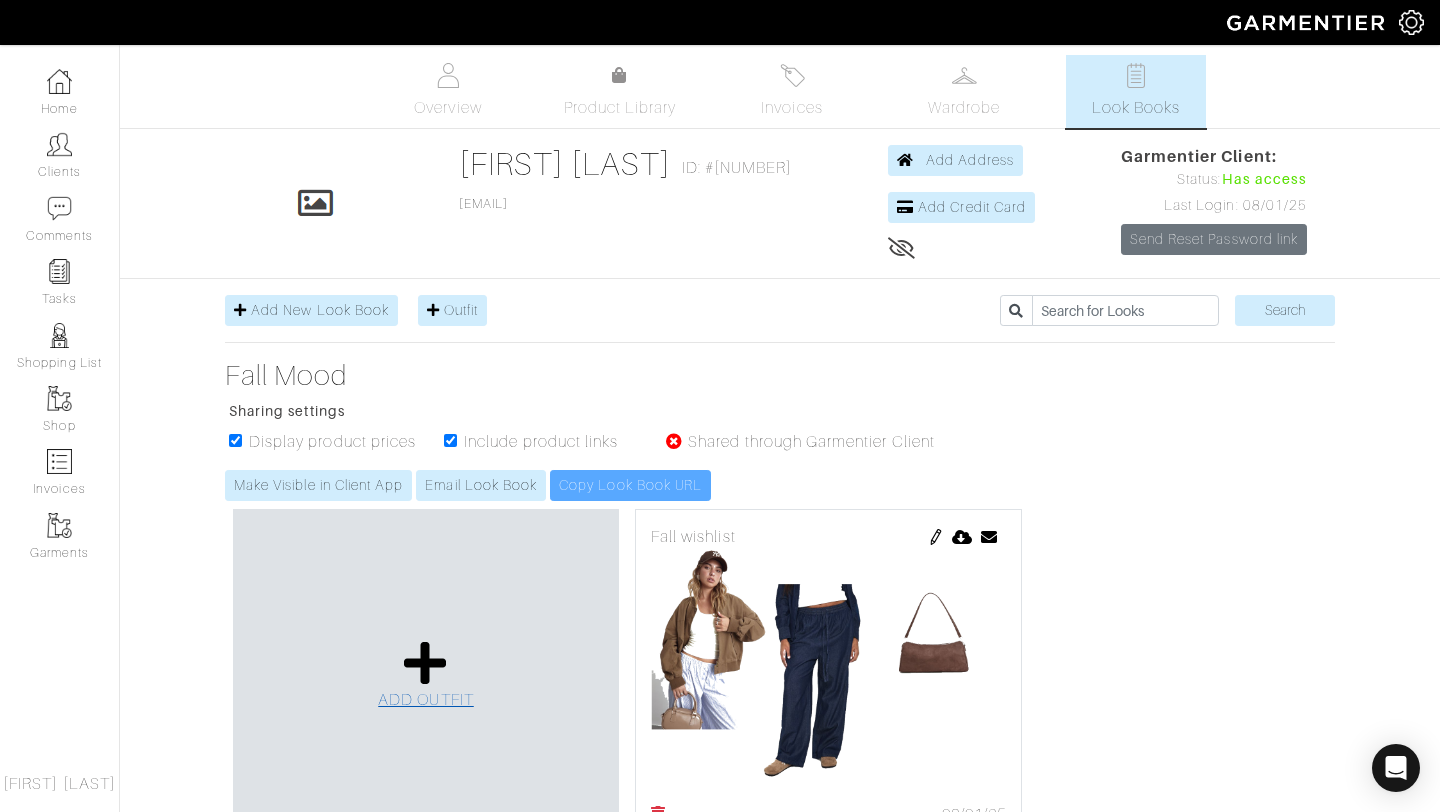 click on "ADD OUTFIT" at bounding box center [426, 700] 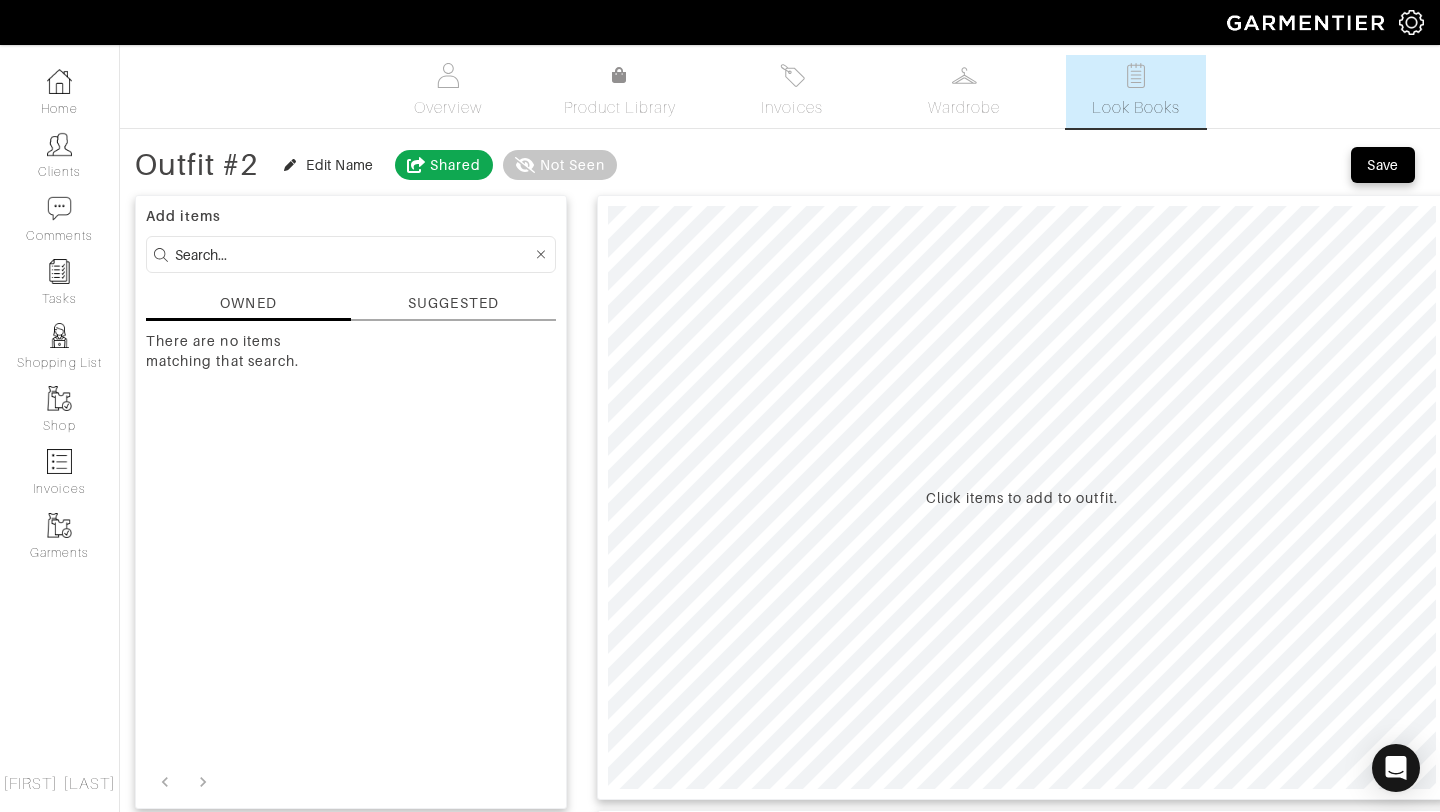 click on "SUGGESTED" at bounding box center (453, 303) 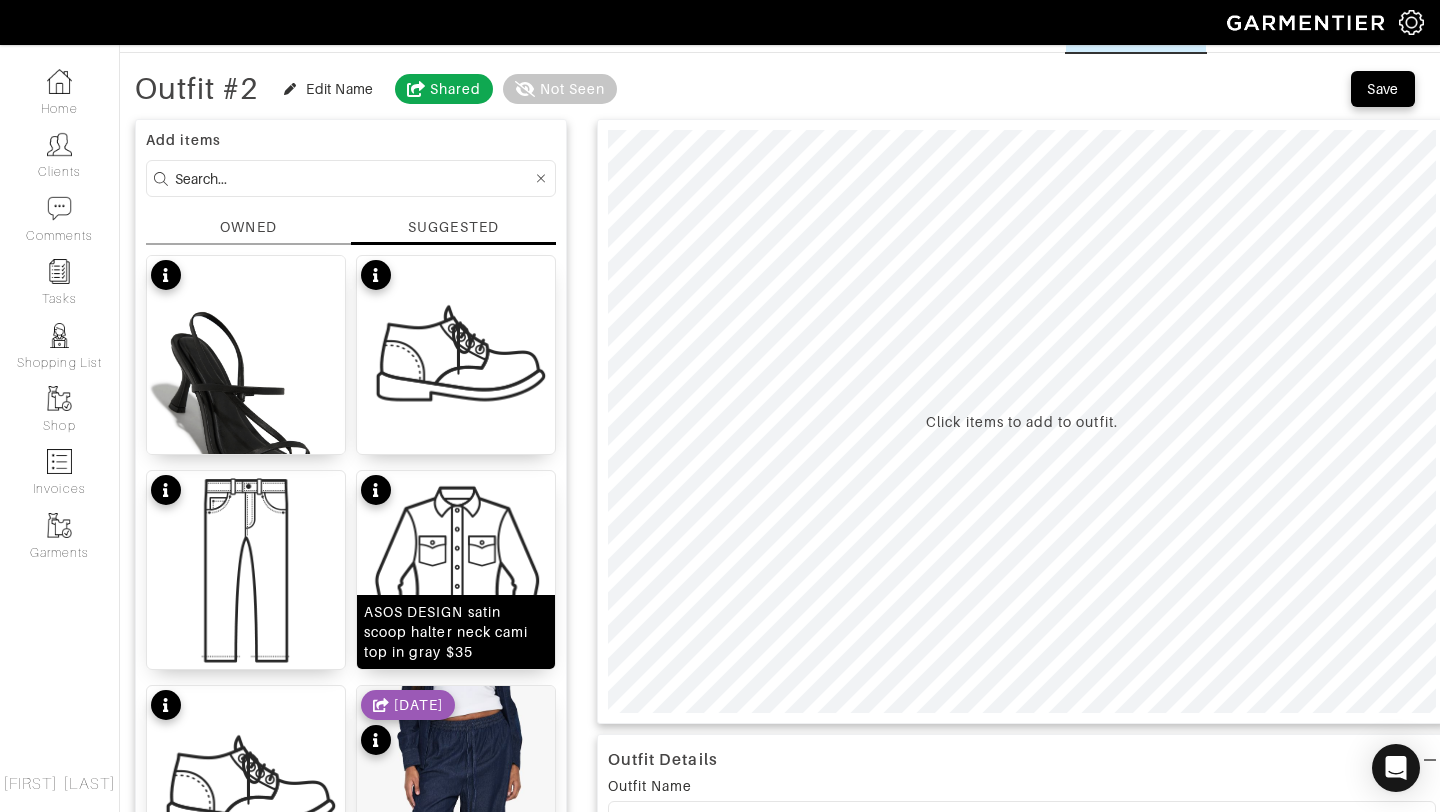 scroll, scrollTop: 0, scrollLeft: 0, axis: both 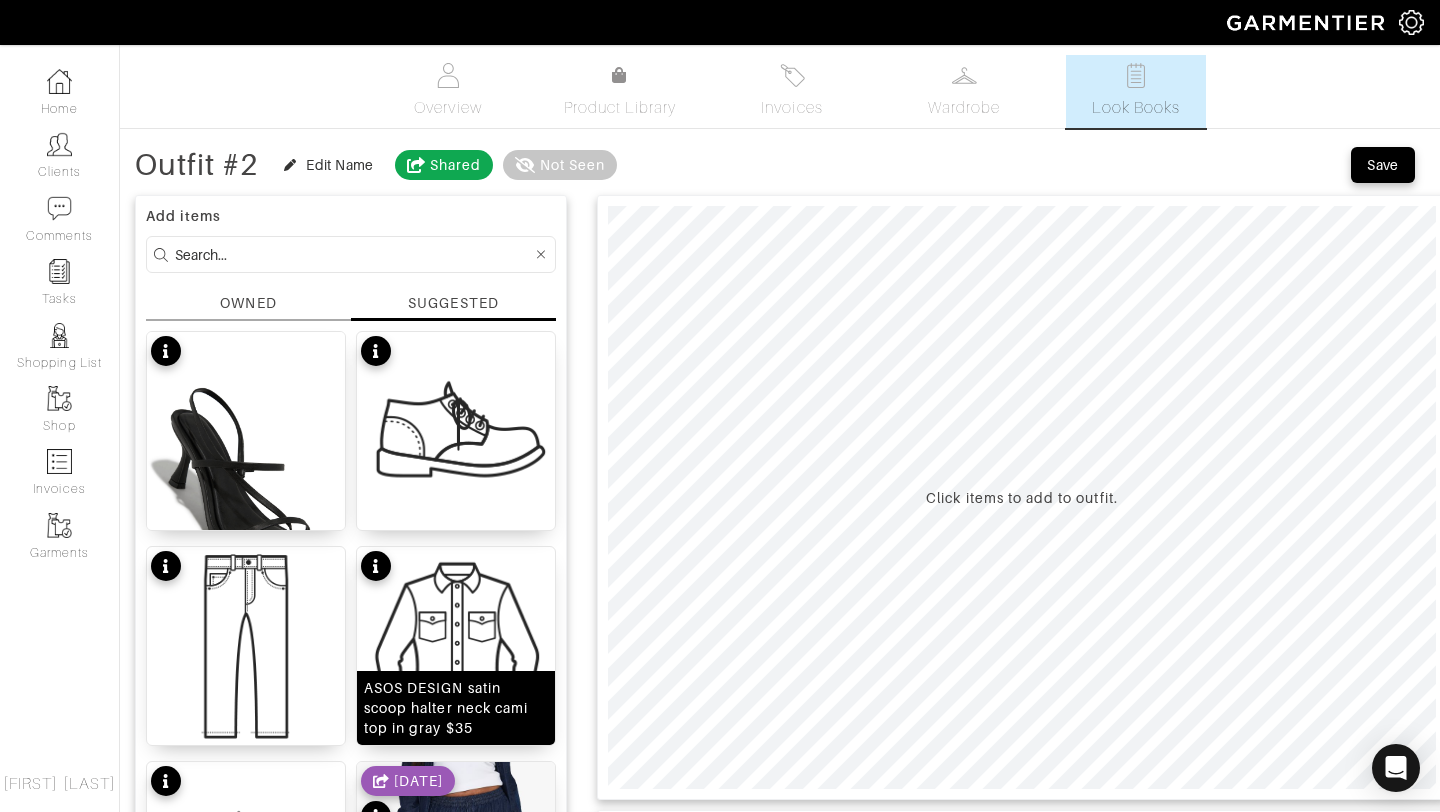 click on "ASOS DESIGN satin scoop halter neck cami top in gray   $35" at bounding box center (456, 708) 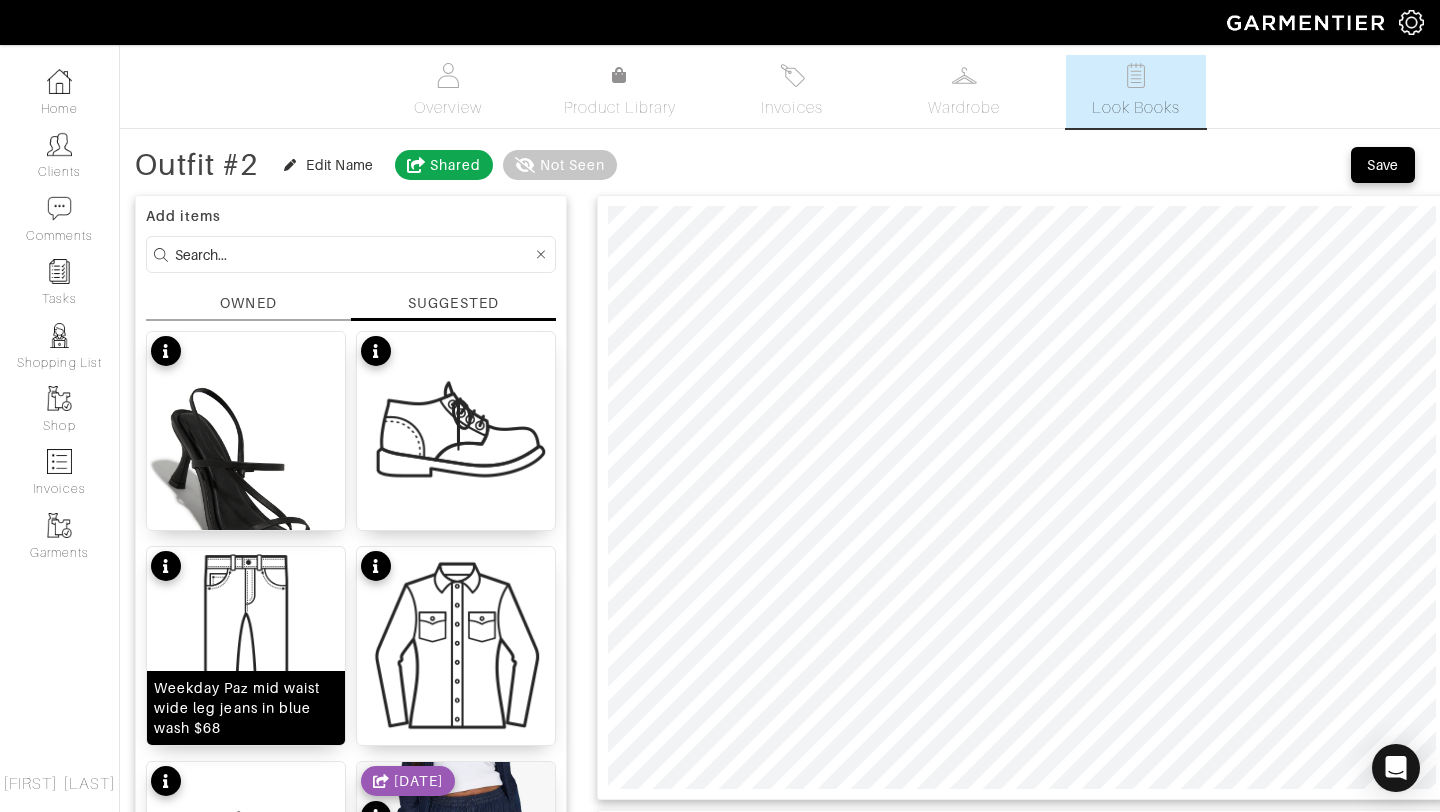 click at bounding box center [246, 646] 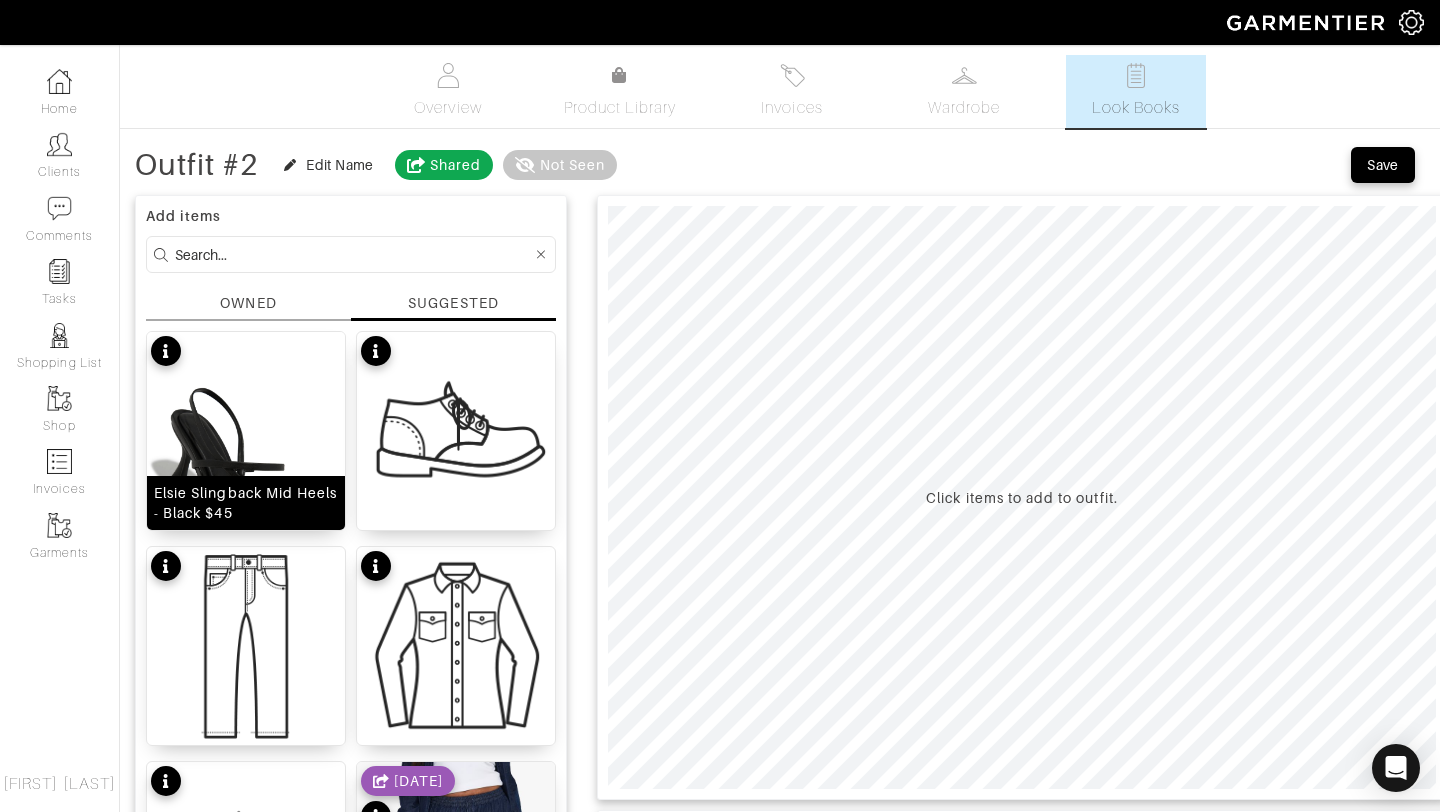 click at bounding box center [246, 480] 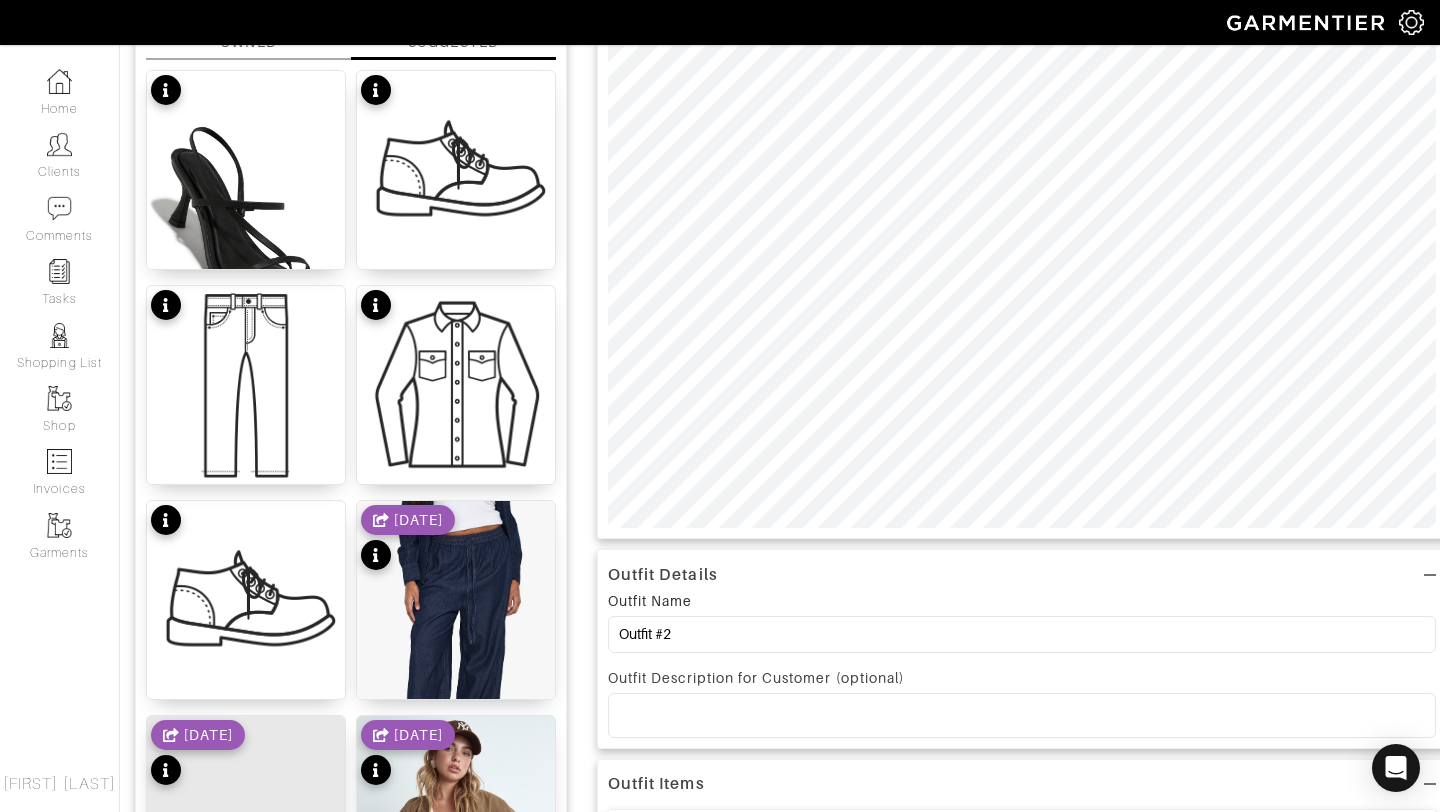 scroll, scrollTop: 199, scrollLeft: 0, axis: vertical 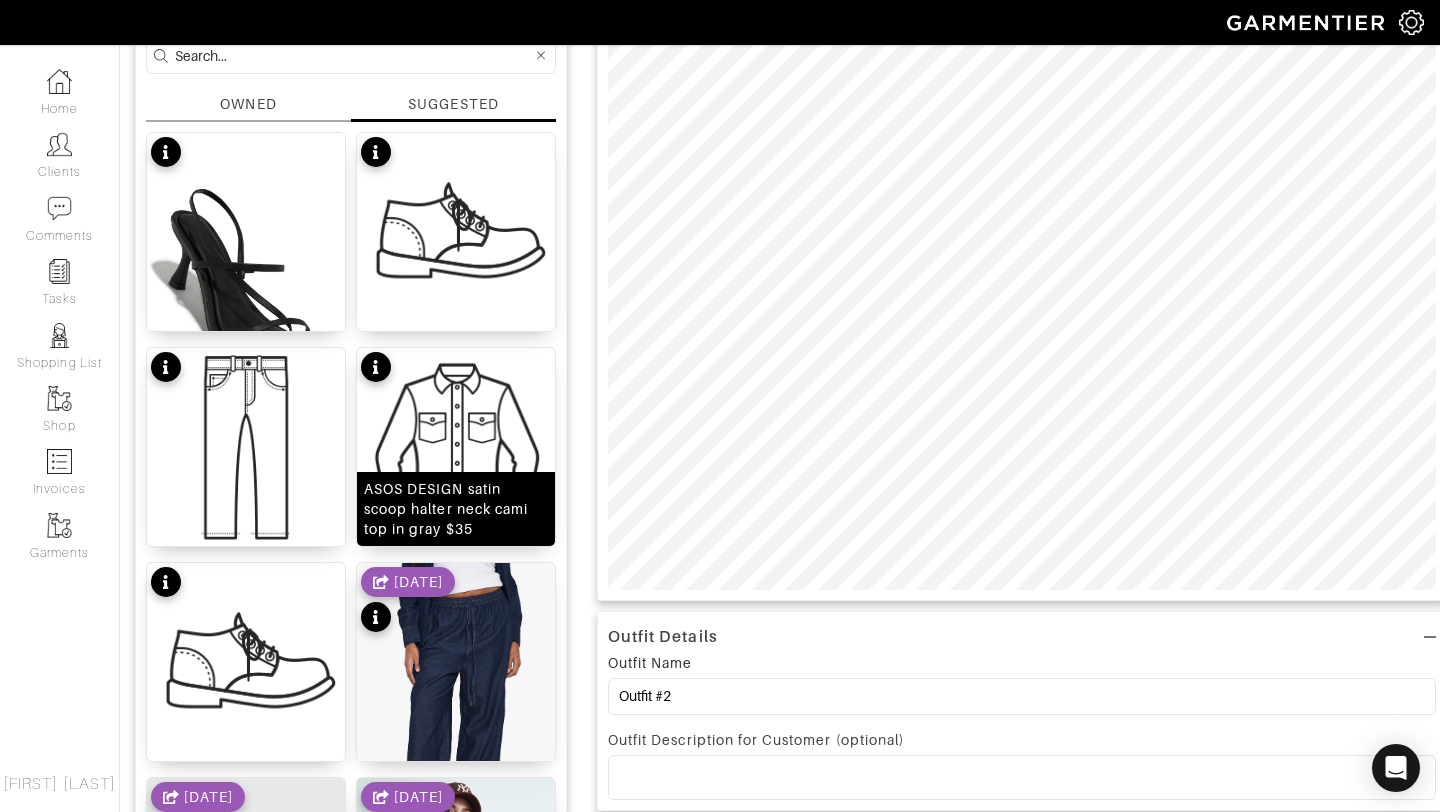 click at bounding box center [456, 447] 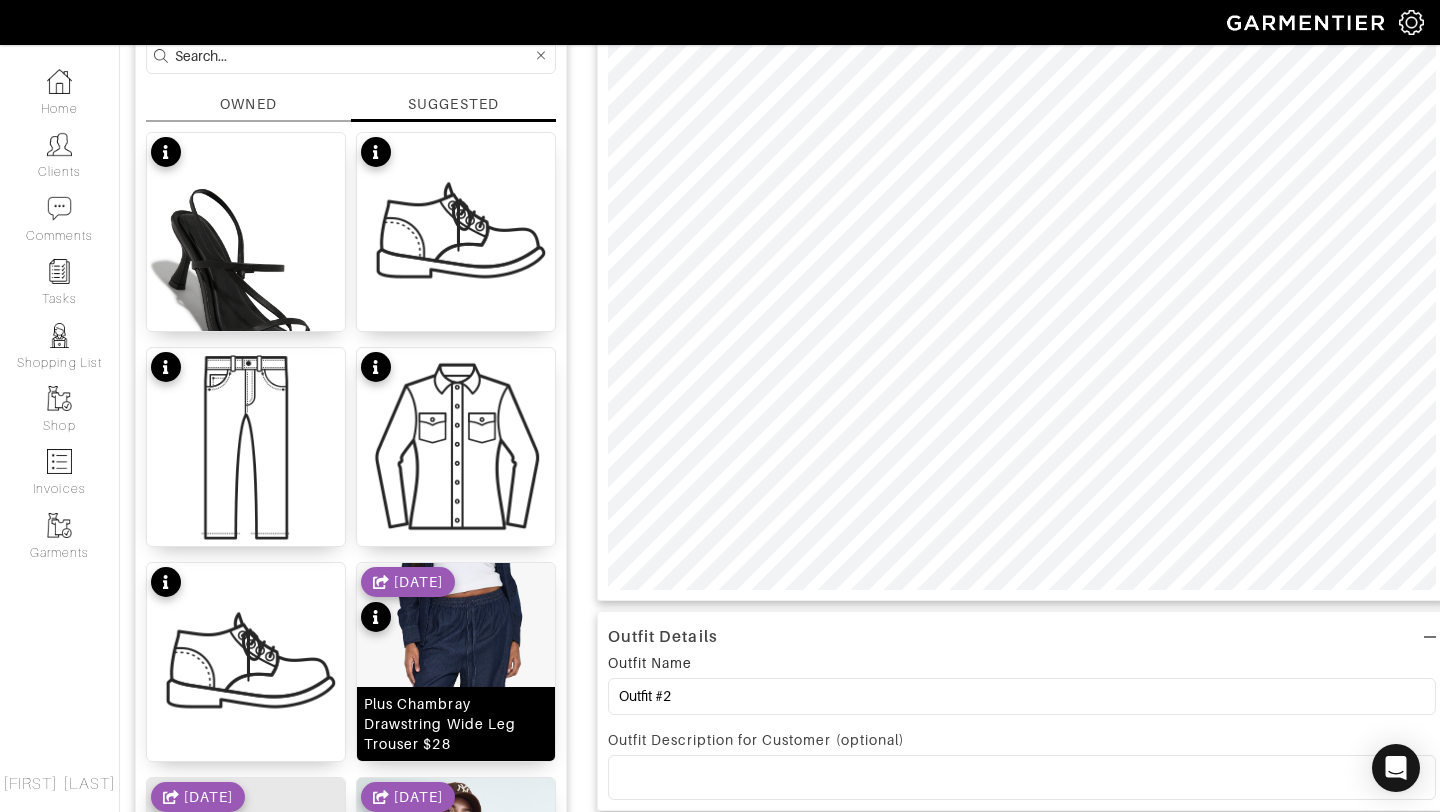 click on "Plus Chambray Drawstring Wide Leg Trouser   $28" at bounding box center (456, 724) 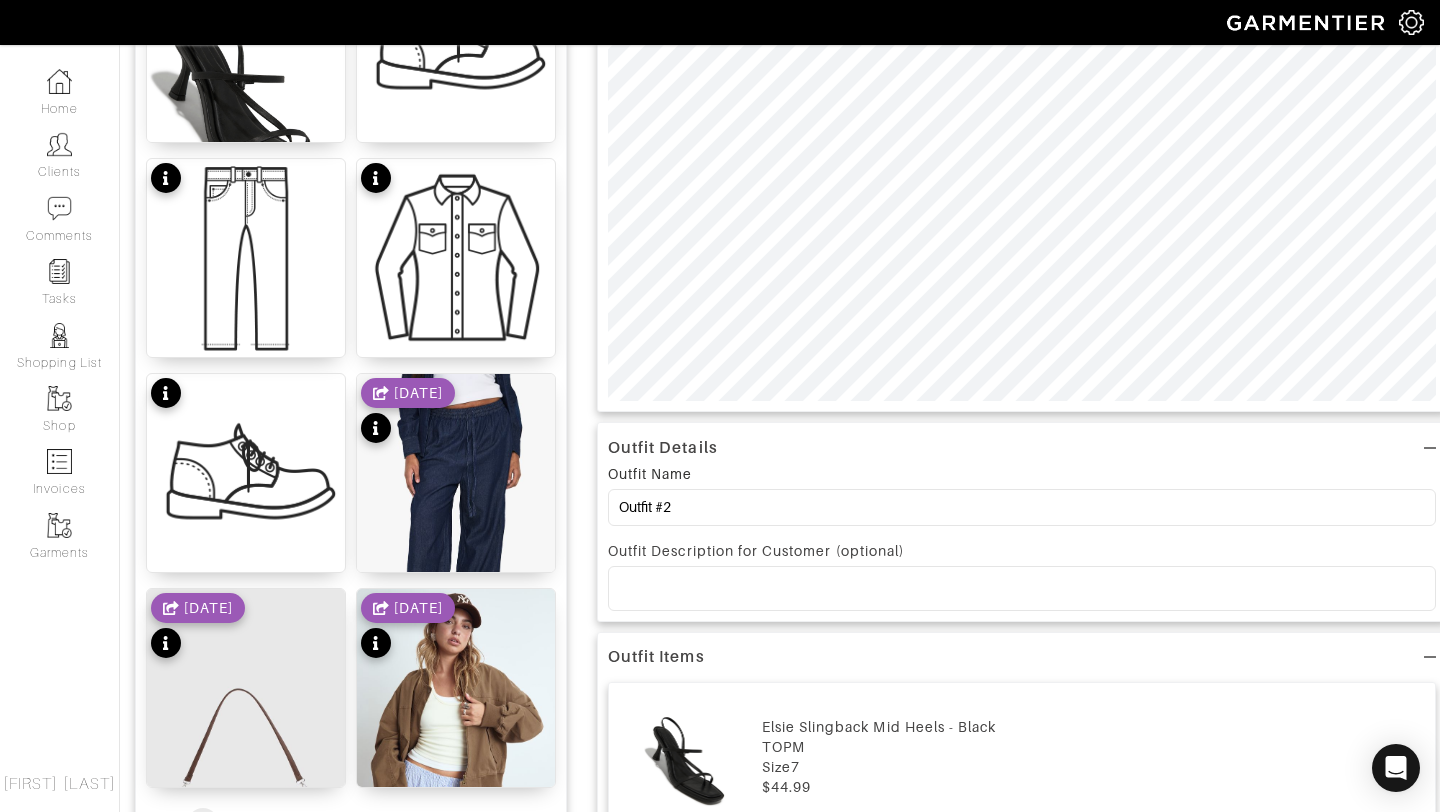 scroll, scrollTop: 0, scrollLeft: 0, axis: both 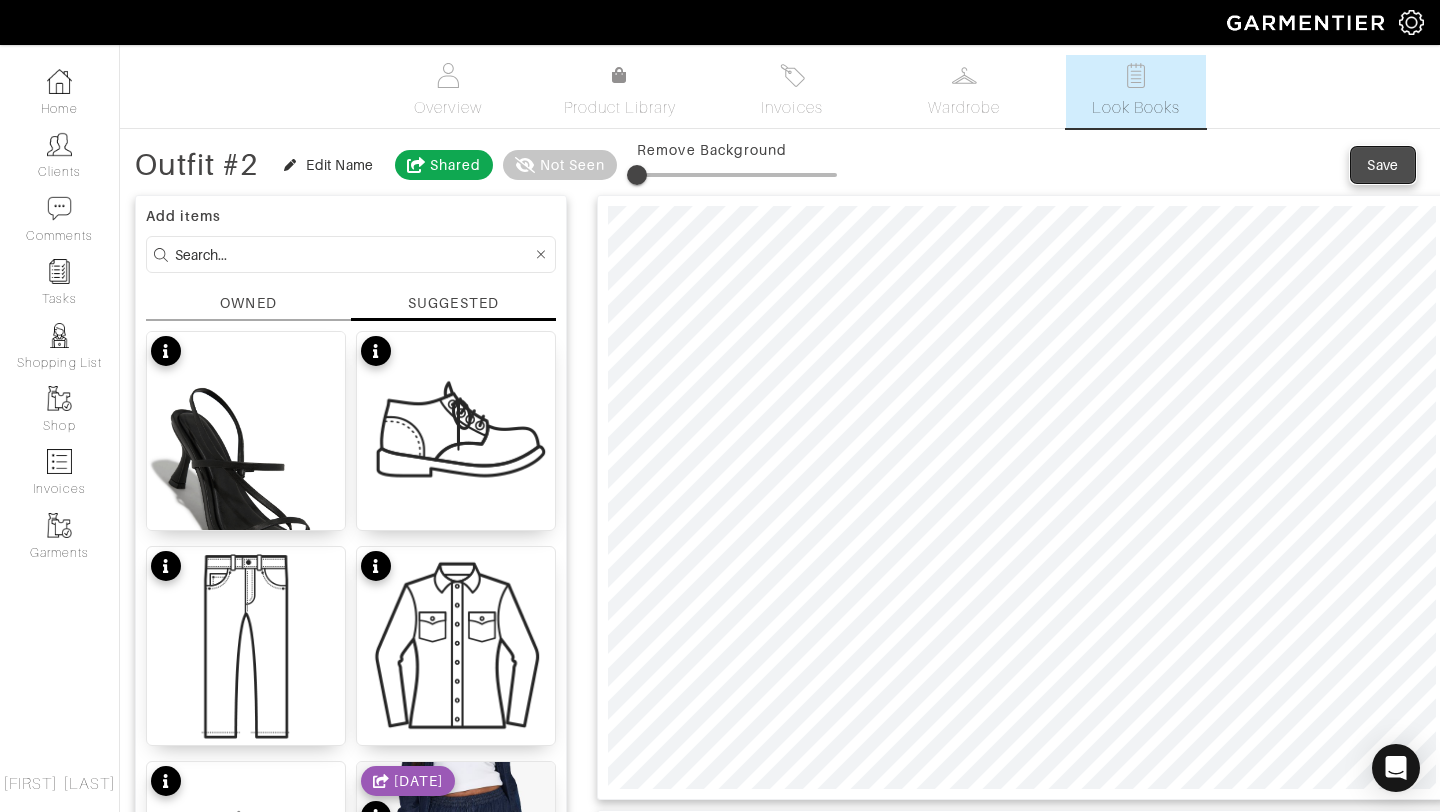 click on "Save" at bounding box center (1383, 165) 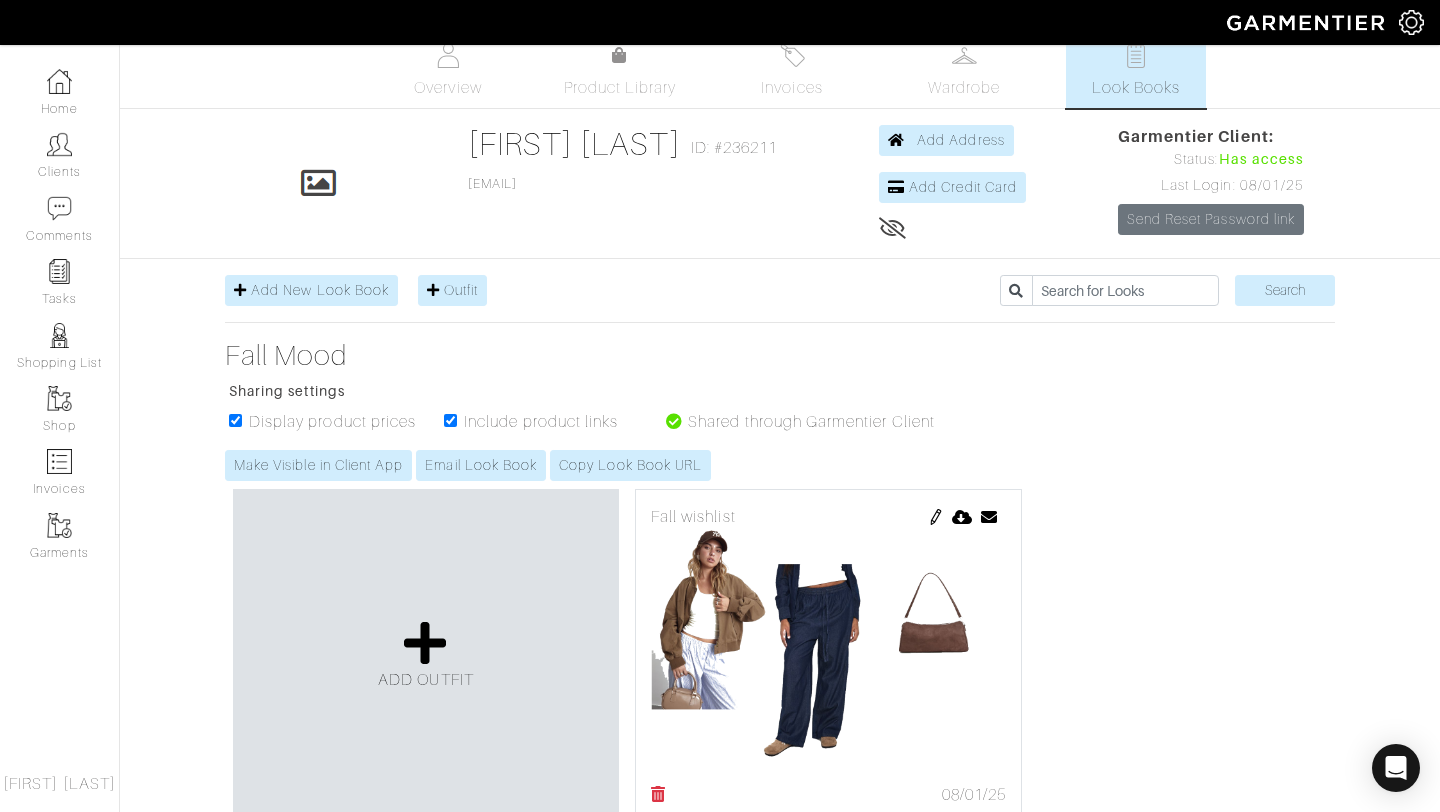 scroll, scrollTop: 0, scrollLeft: 0, axis: both 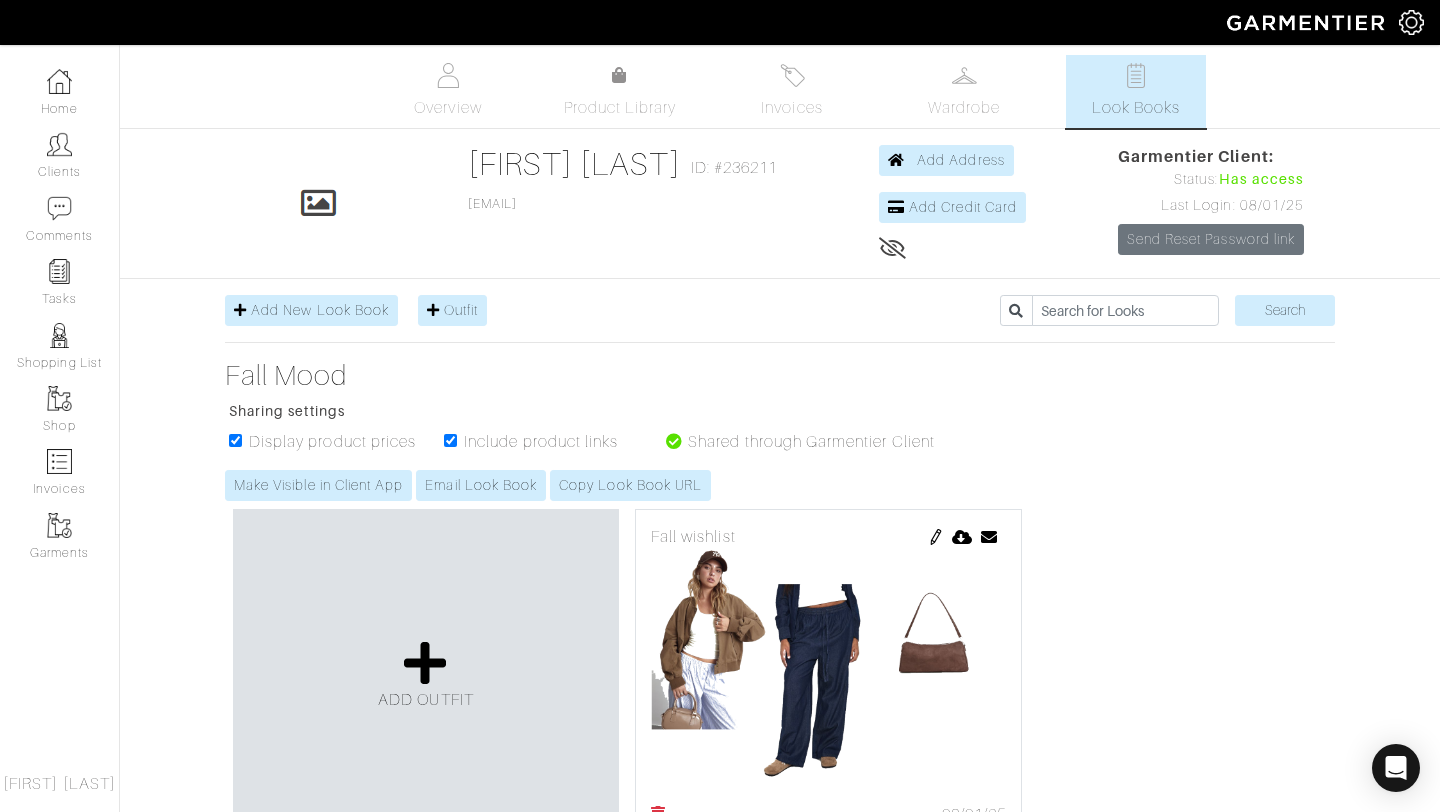 click on "Shar Greene
Look Books
Overview
Product Library
Invoices
Wardrobe
Look Books
Overview
Product Library
Invoices
Wardrobe
Look Books" at bounding box center [720, 890] 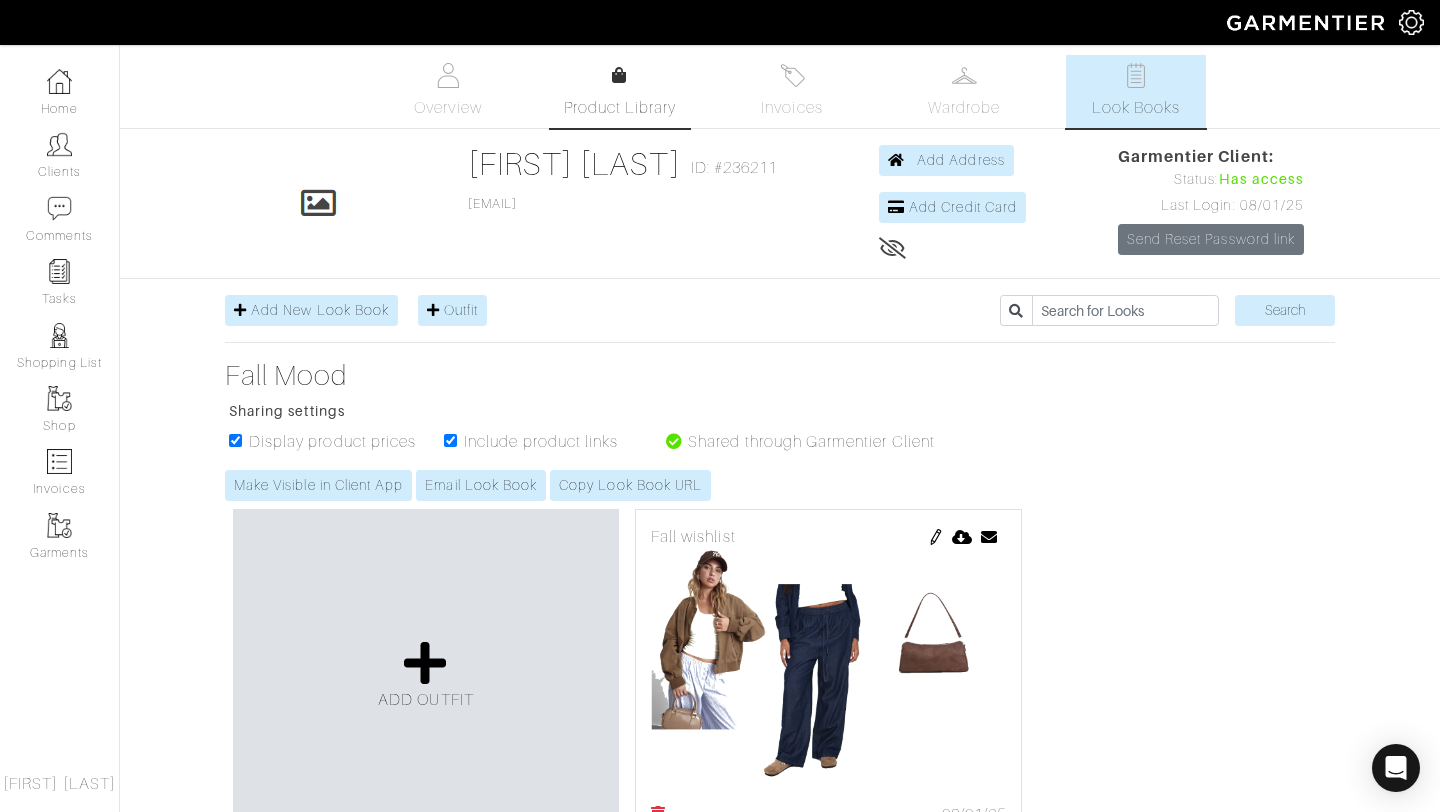 click on "Product Library" at bounding box center (620, 108) 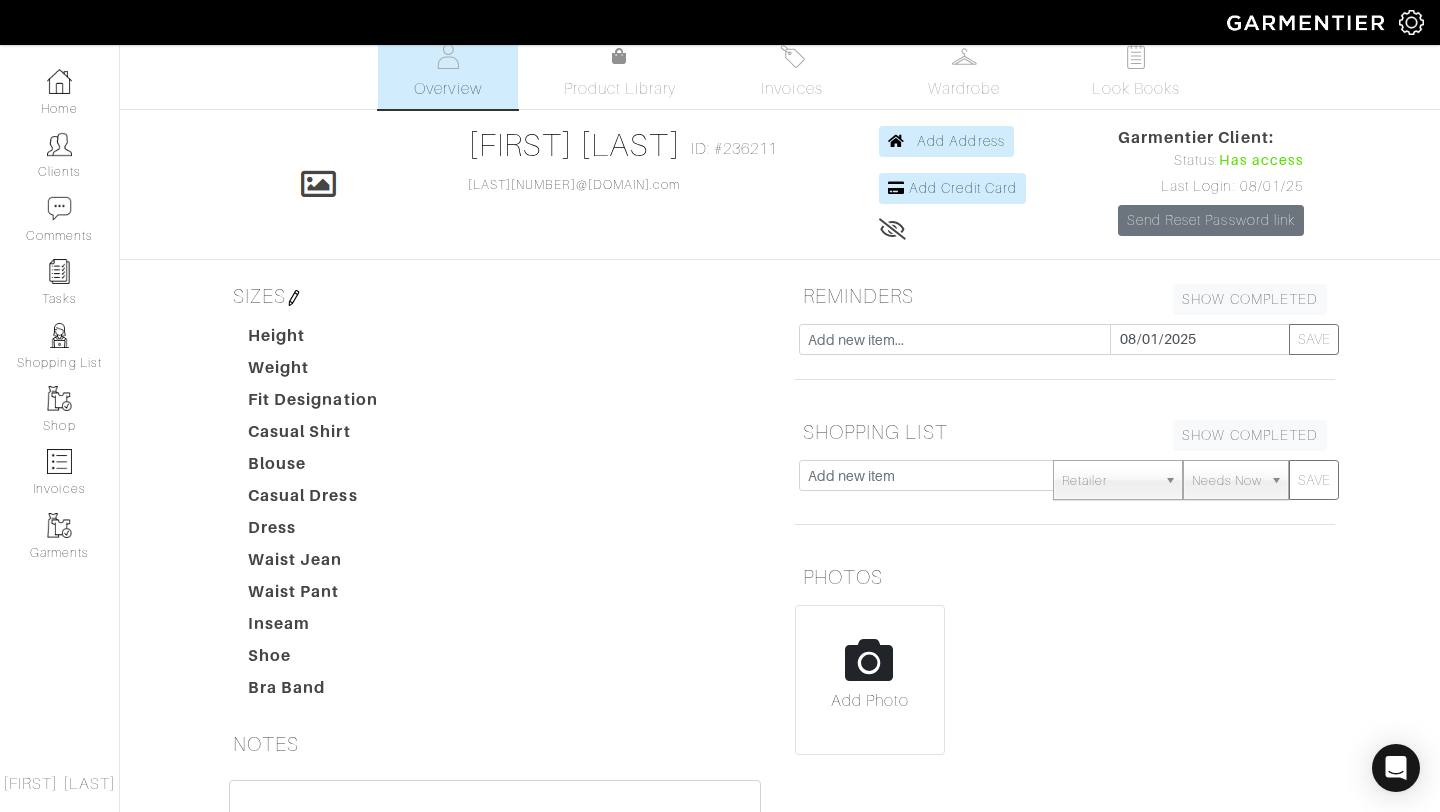 scroll, scrollTop: 18, scrollLeft: 0, axis: vertical 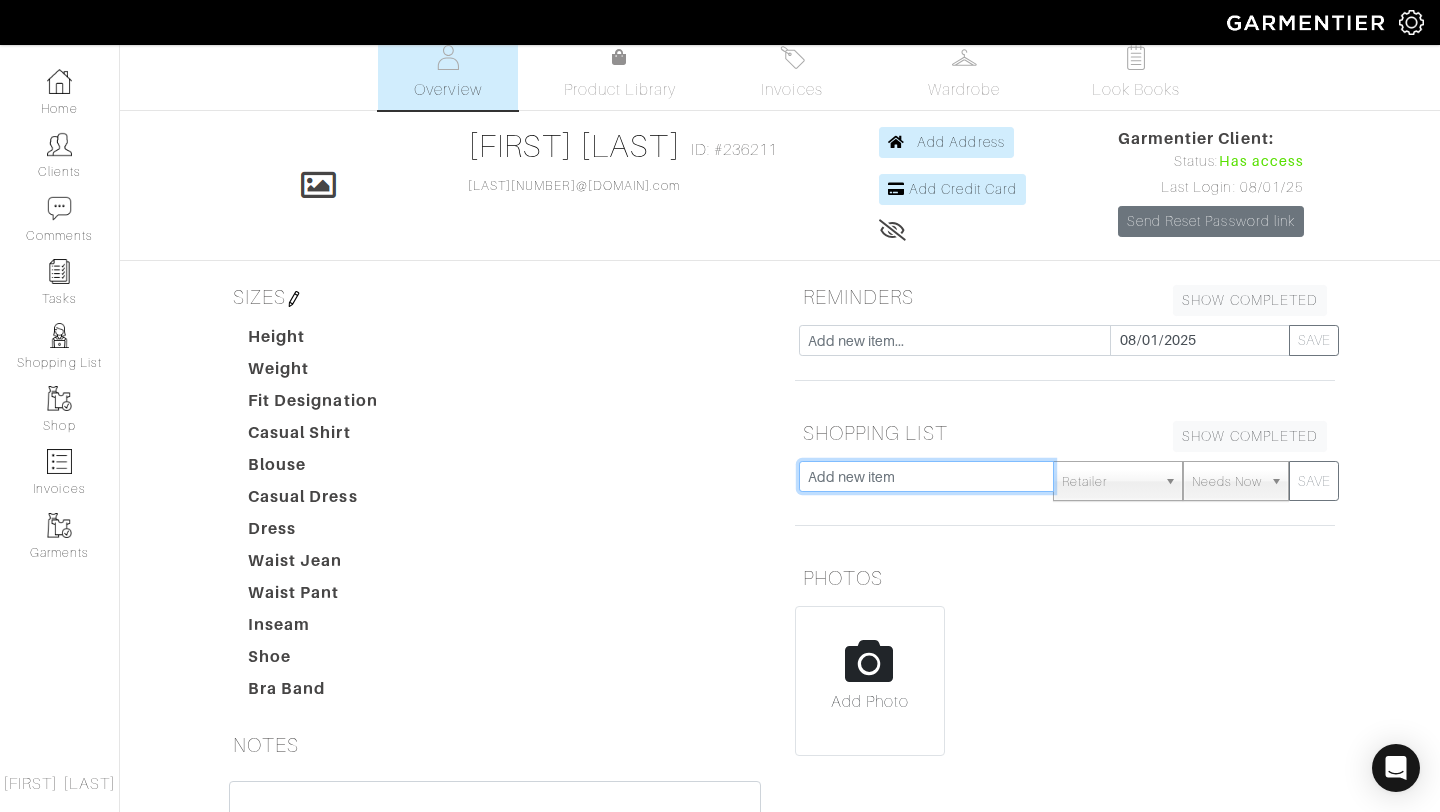 click at bounding box center (926, 476) 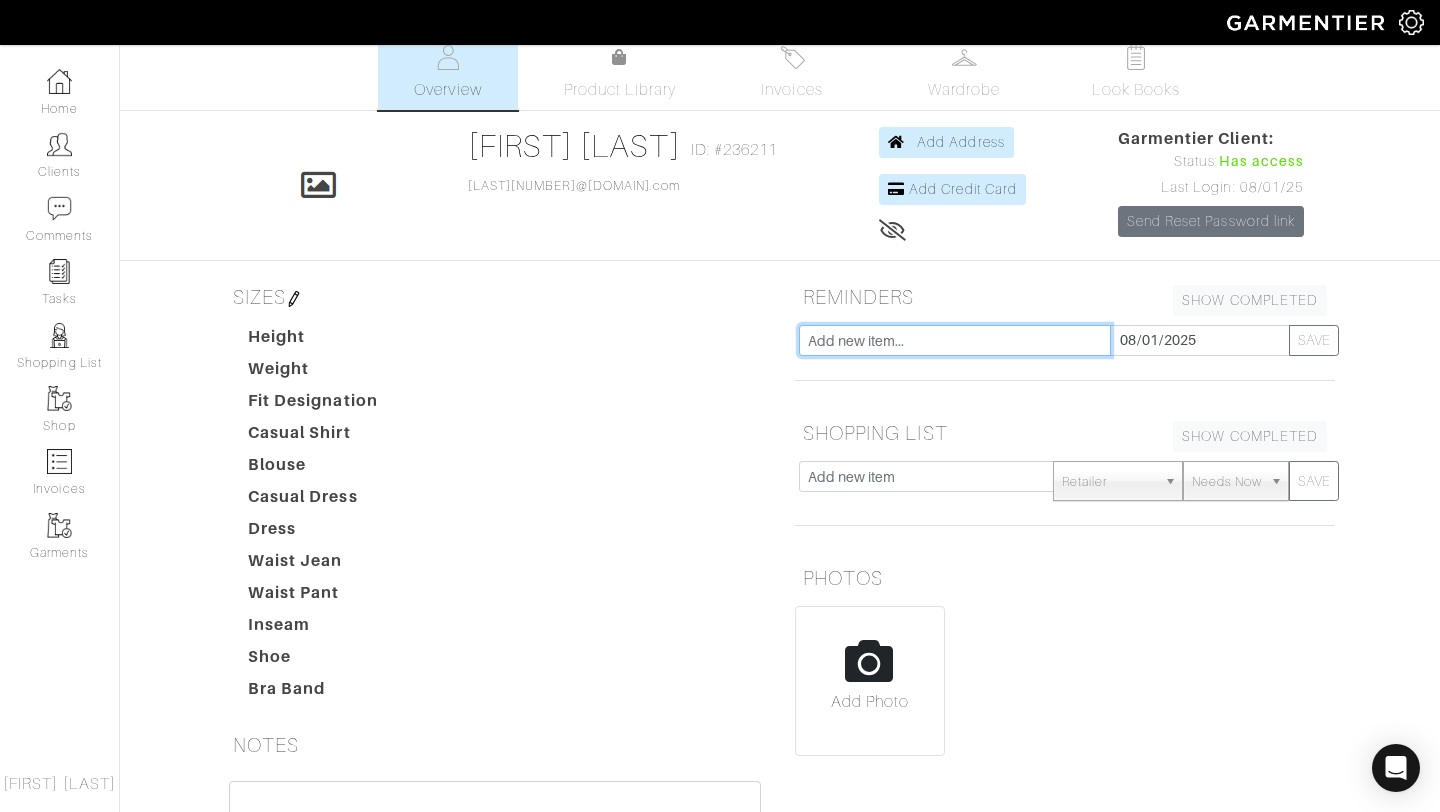 click at bounding box center (955, 340) 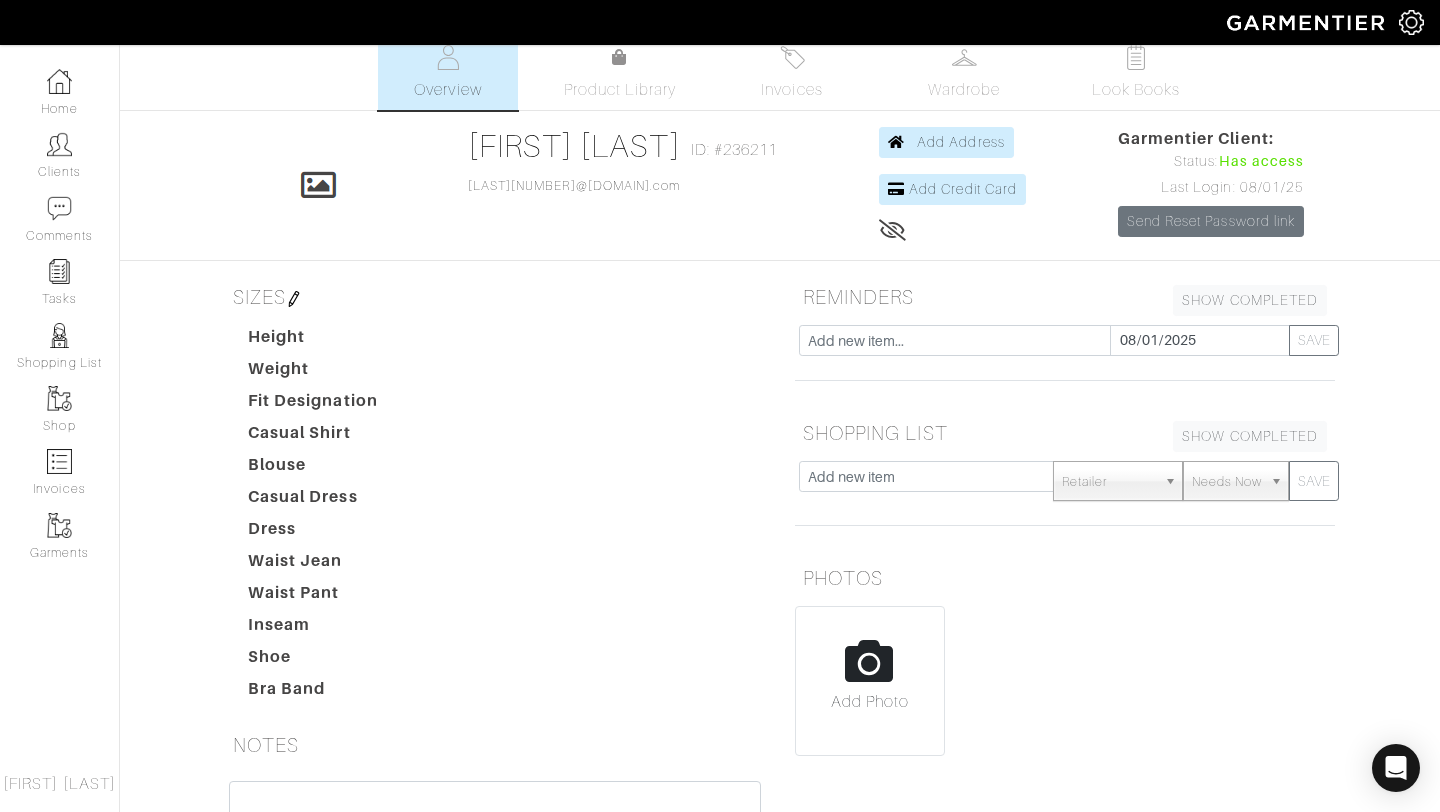 click at bounding box center (620, 433) 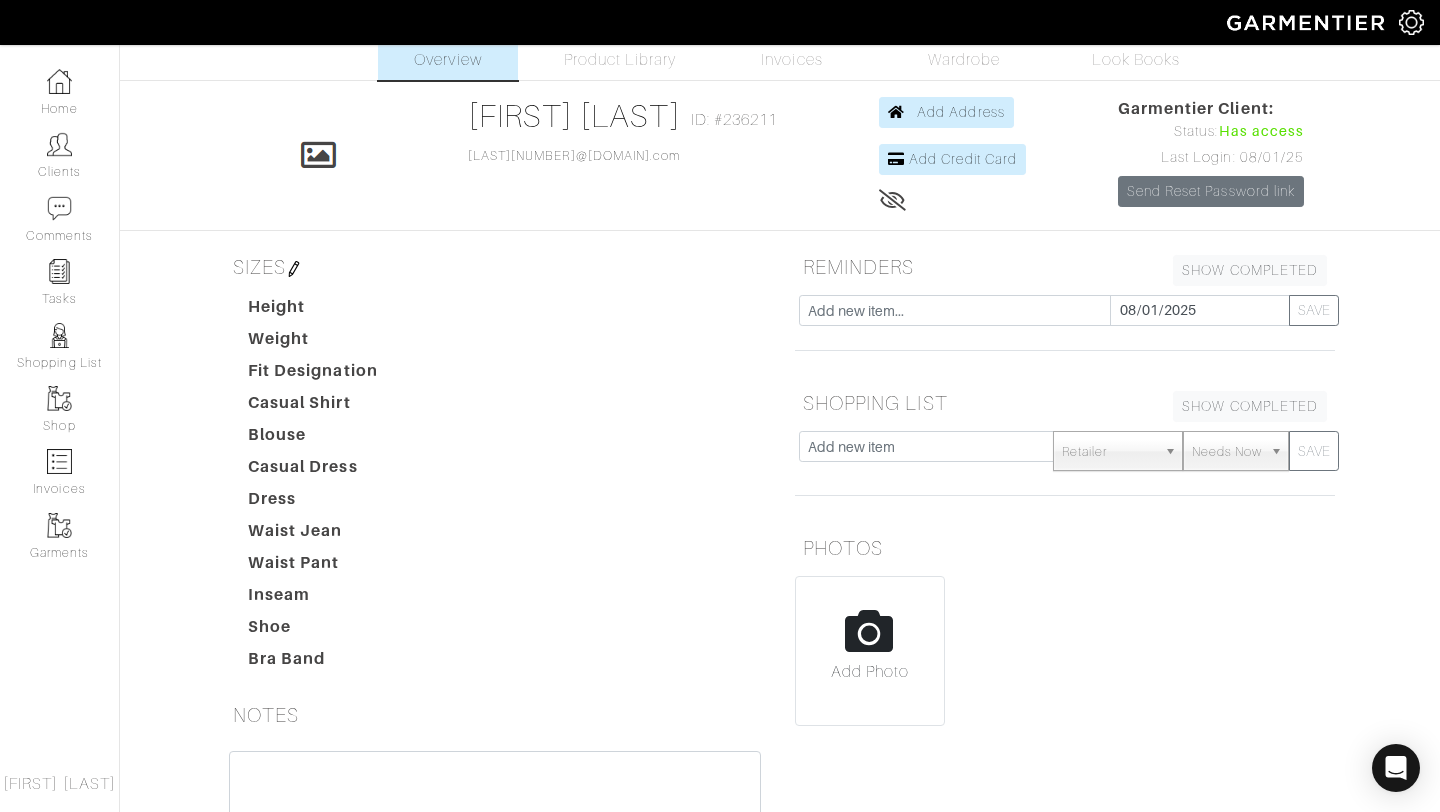 scroll, scrollTop: 0, scrollLeft: 0, axis: both 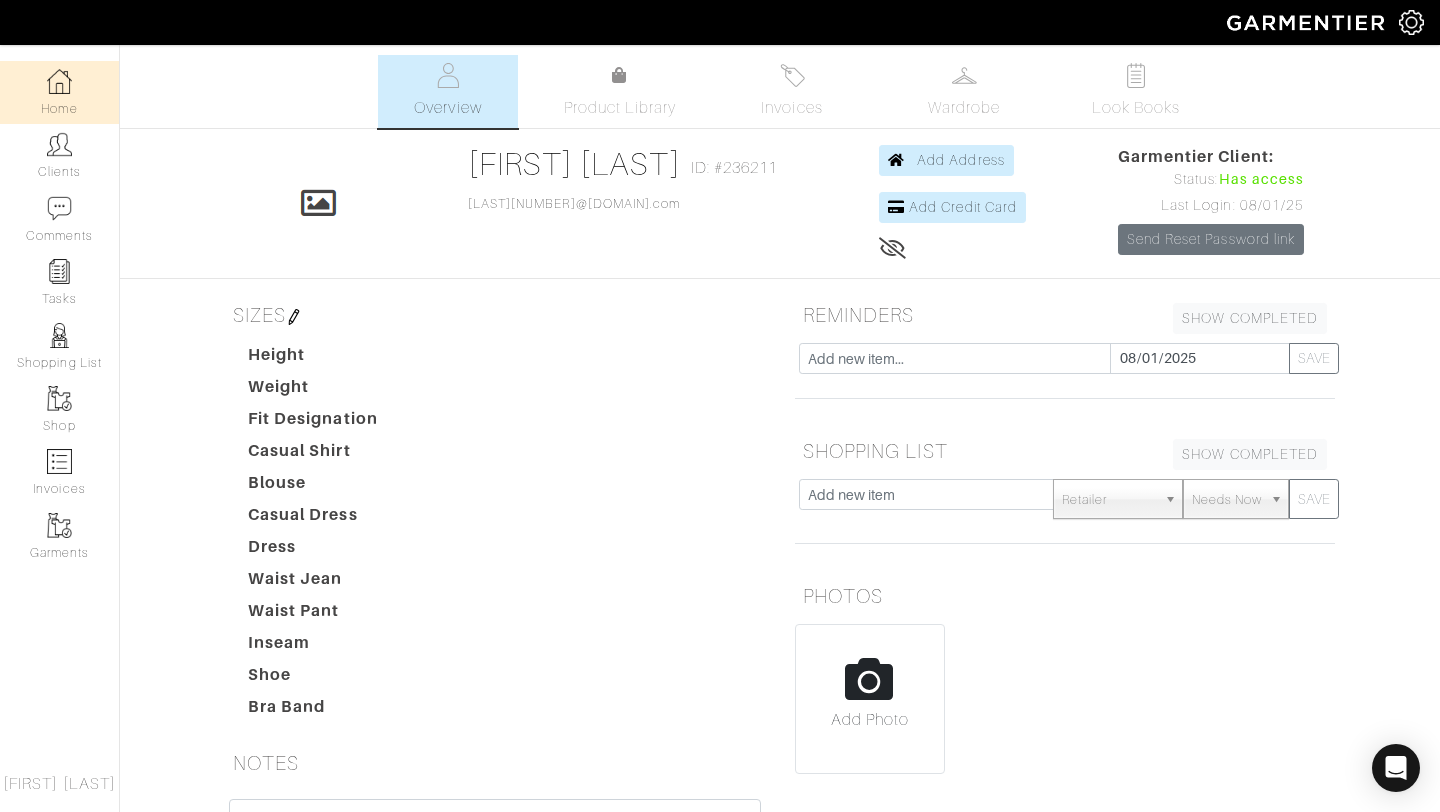 click on "Home" at bounding box center (59, 92) 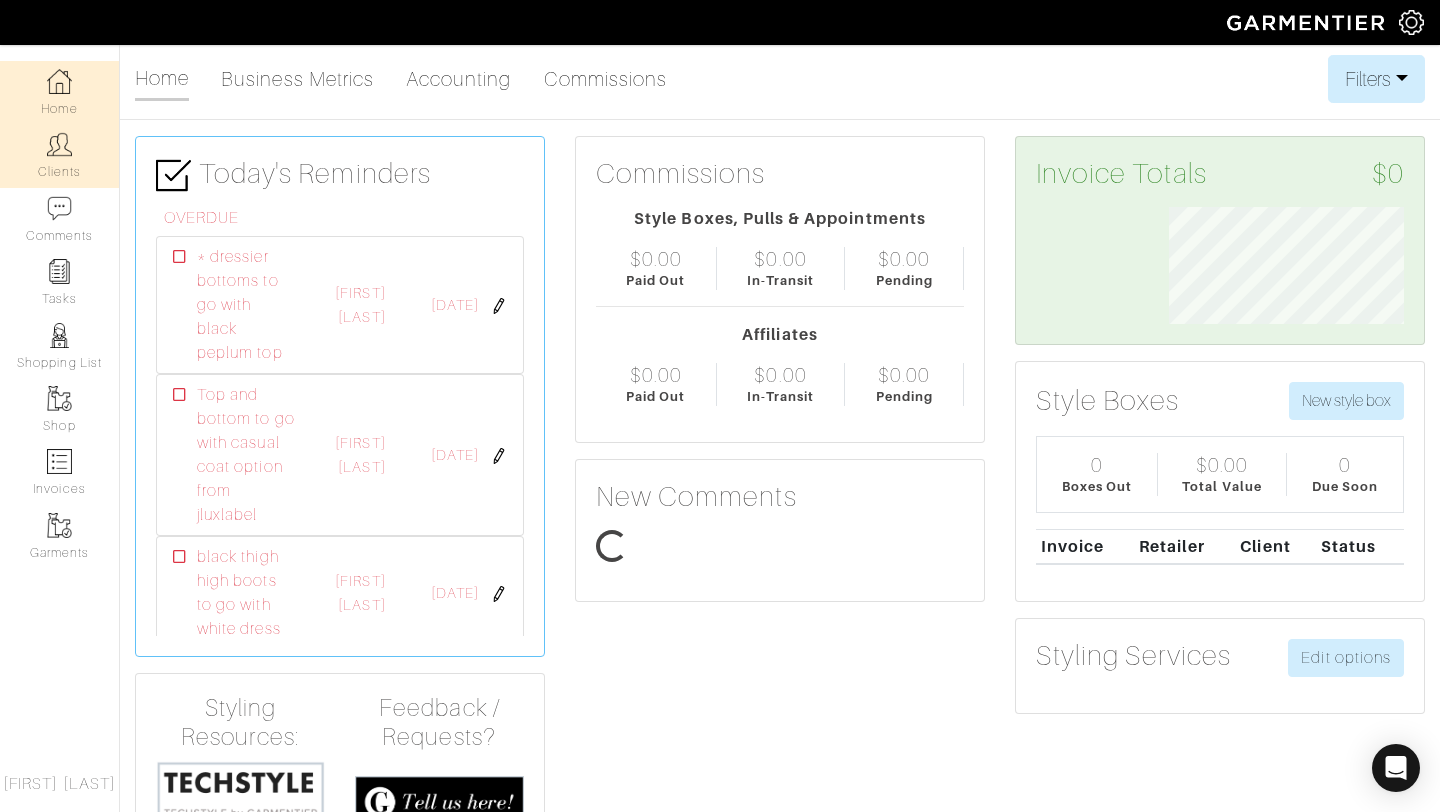 scroll, scrollTop: 999883, scrollLeft: 999734, axis: both 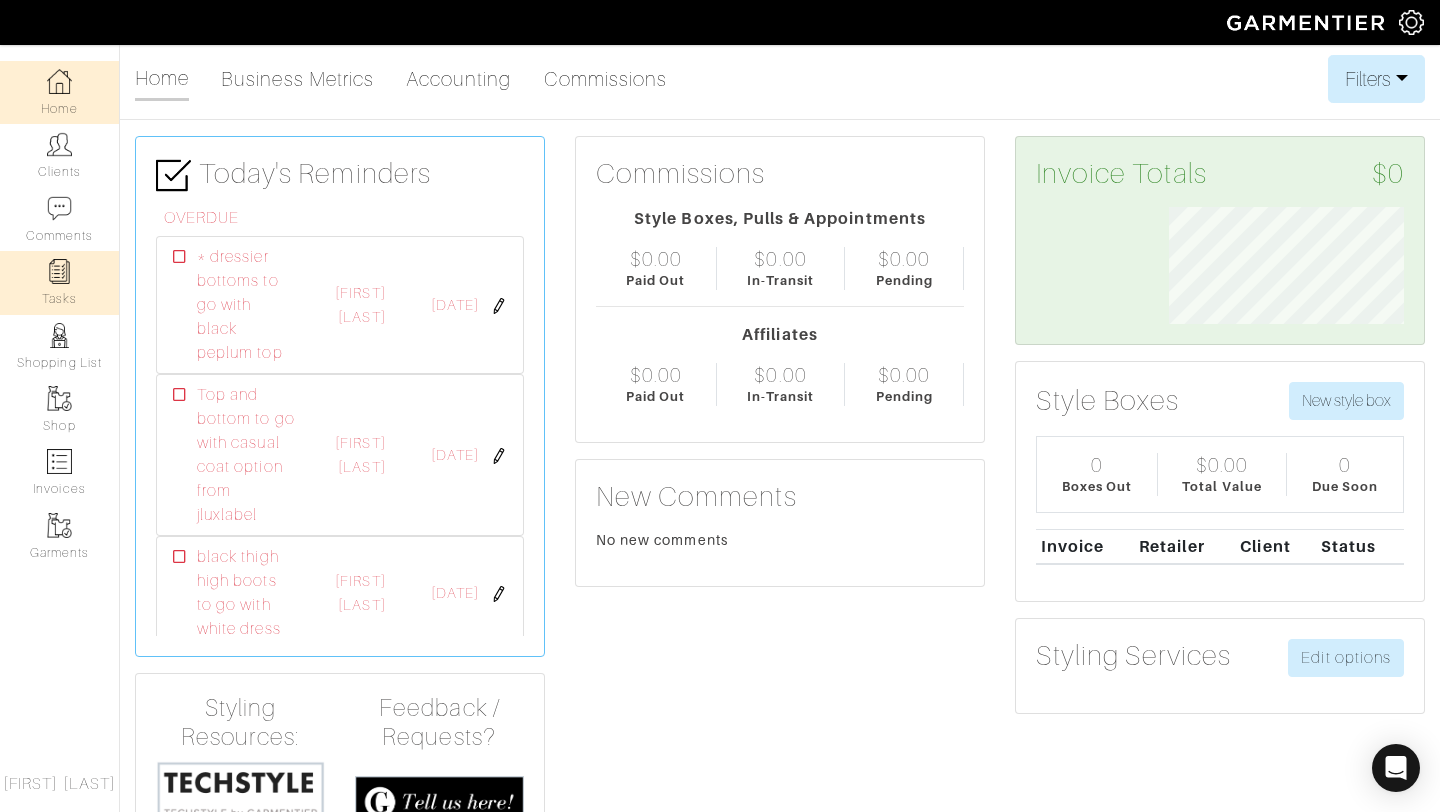 click on "Tasks" at bounding box center (59, 282) 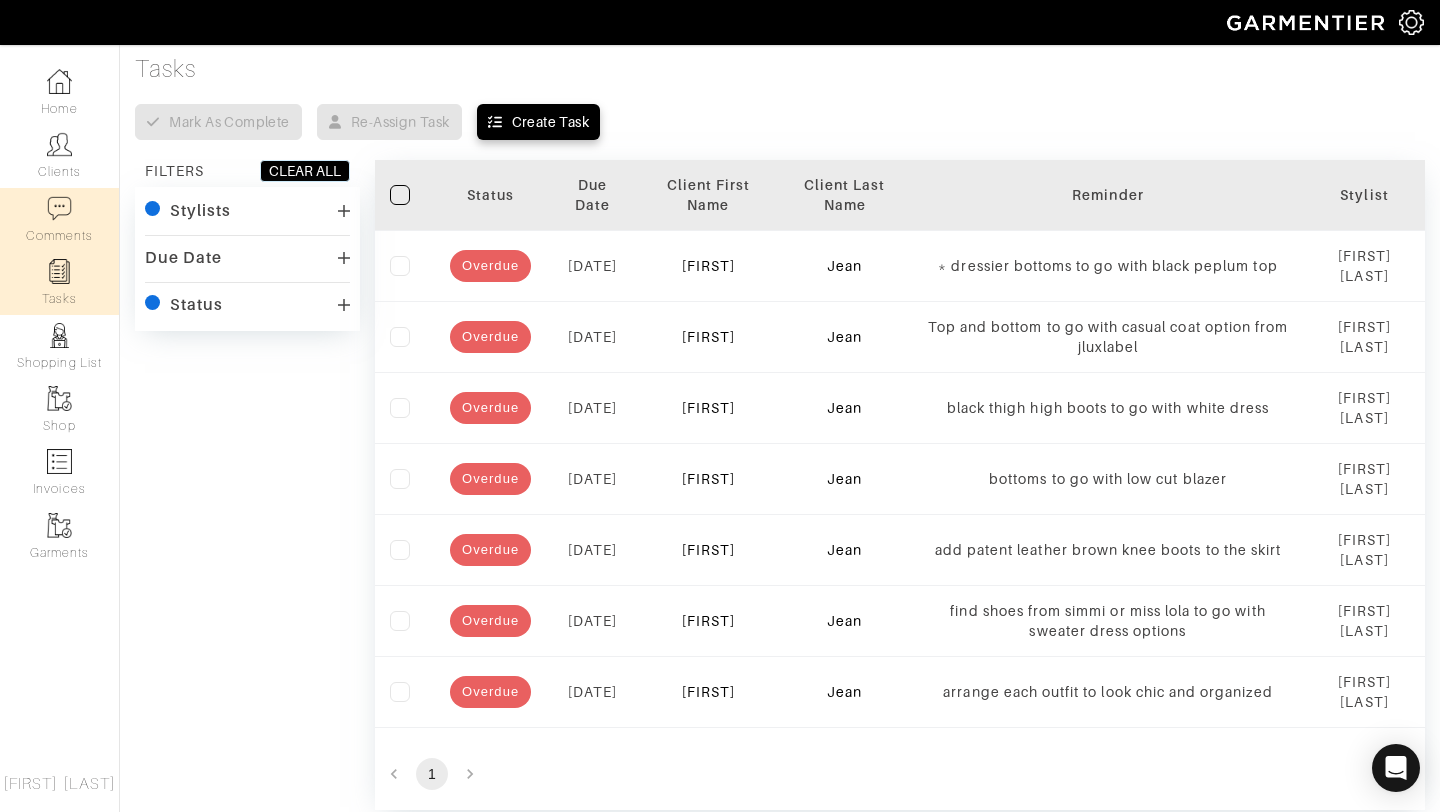 click at bounding box center [59, 208] 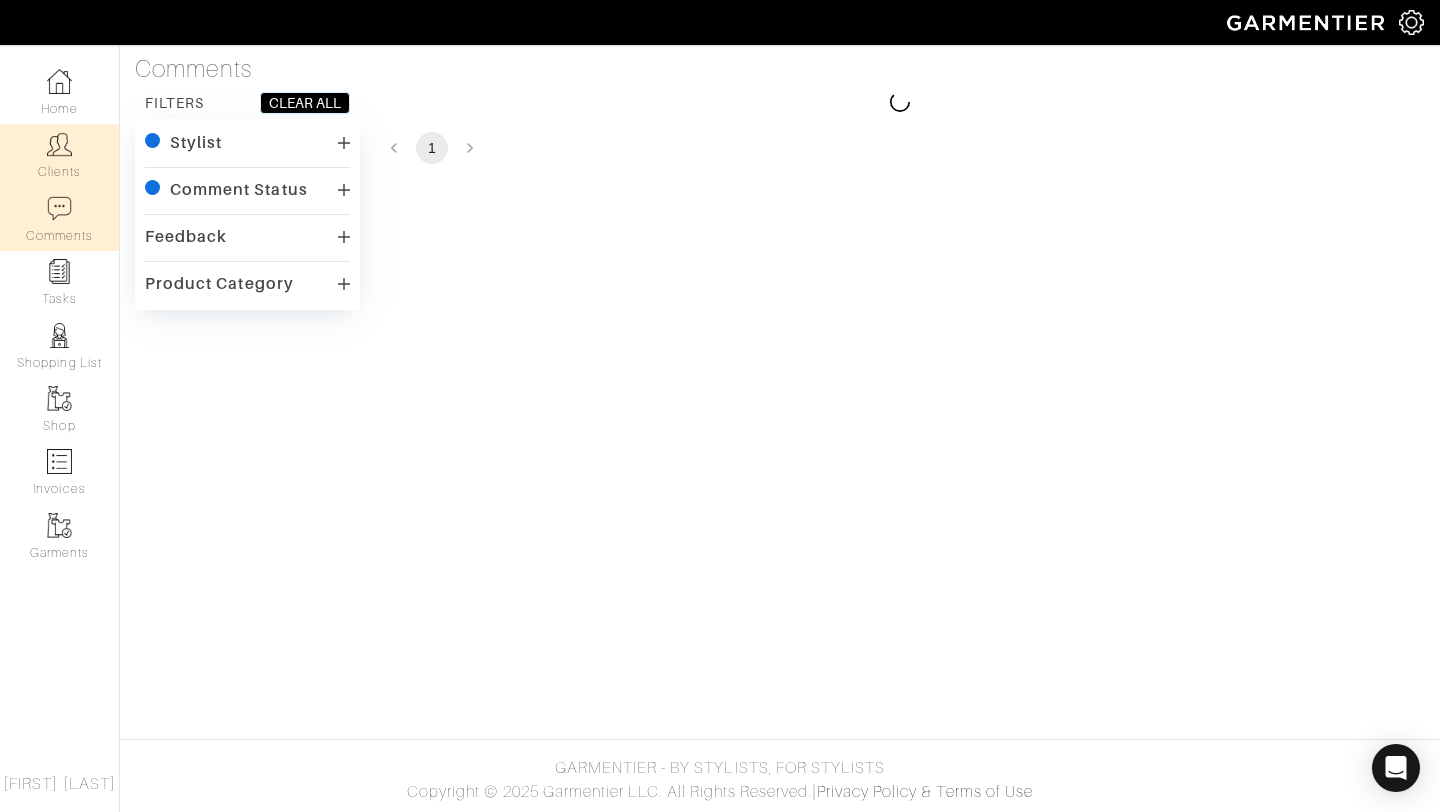 click on "Clients" at bounding box center (59, 155) 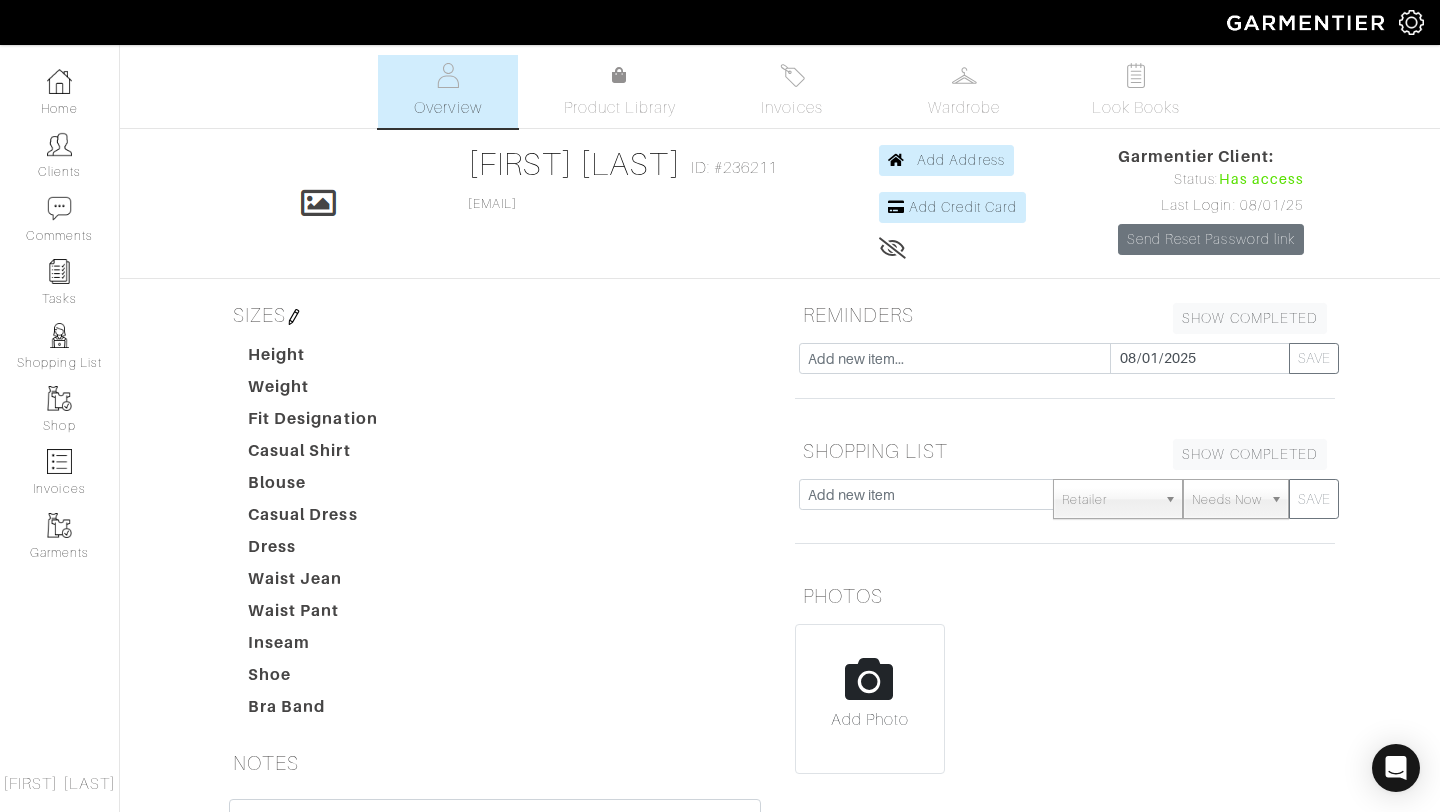 scroll, scrollTop: 11, scrollLeft: 0, axis: vertical 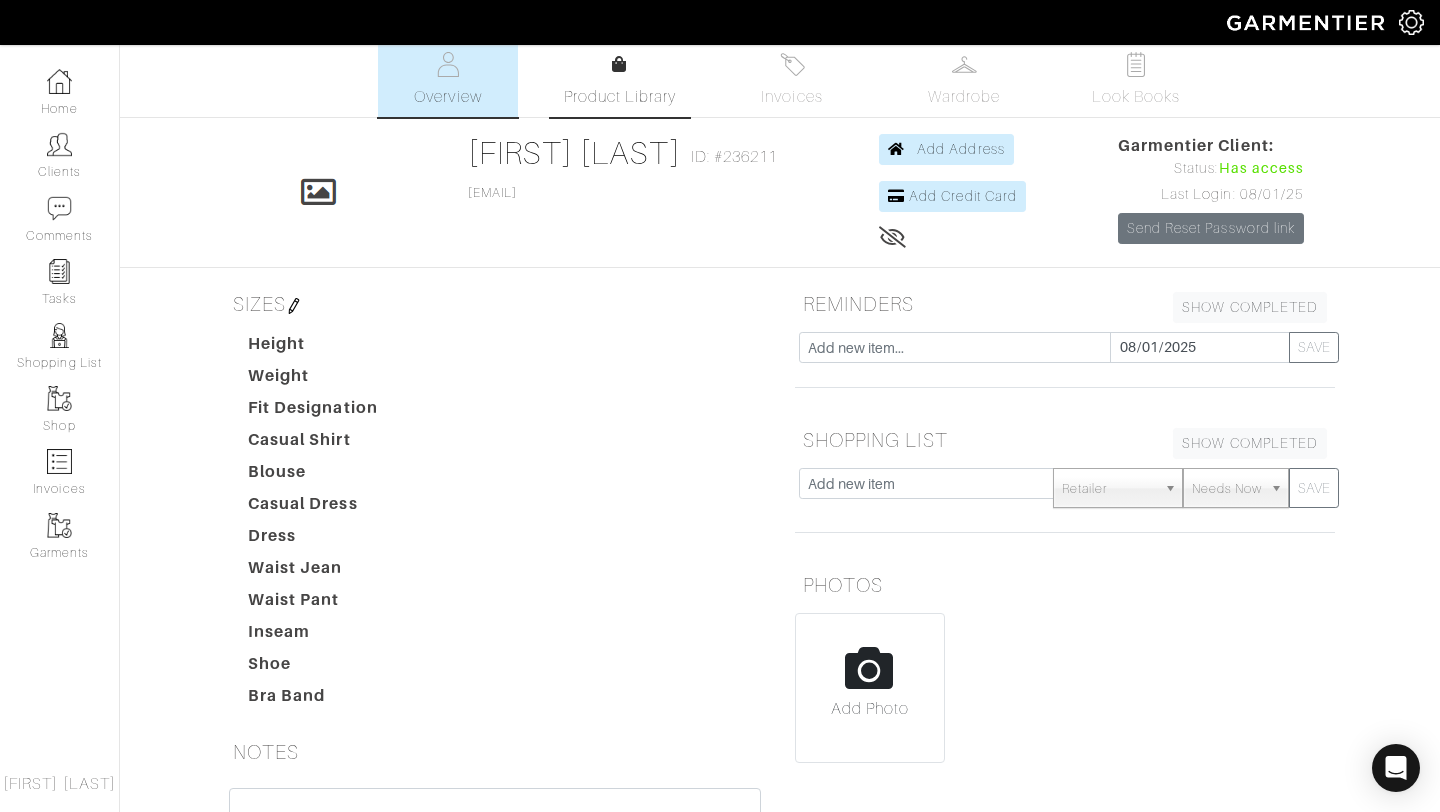 click on "Product Library" at bounding box center (620, 97) 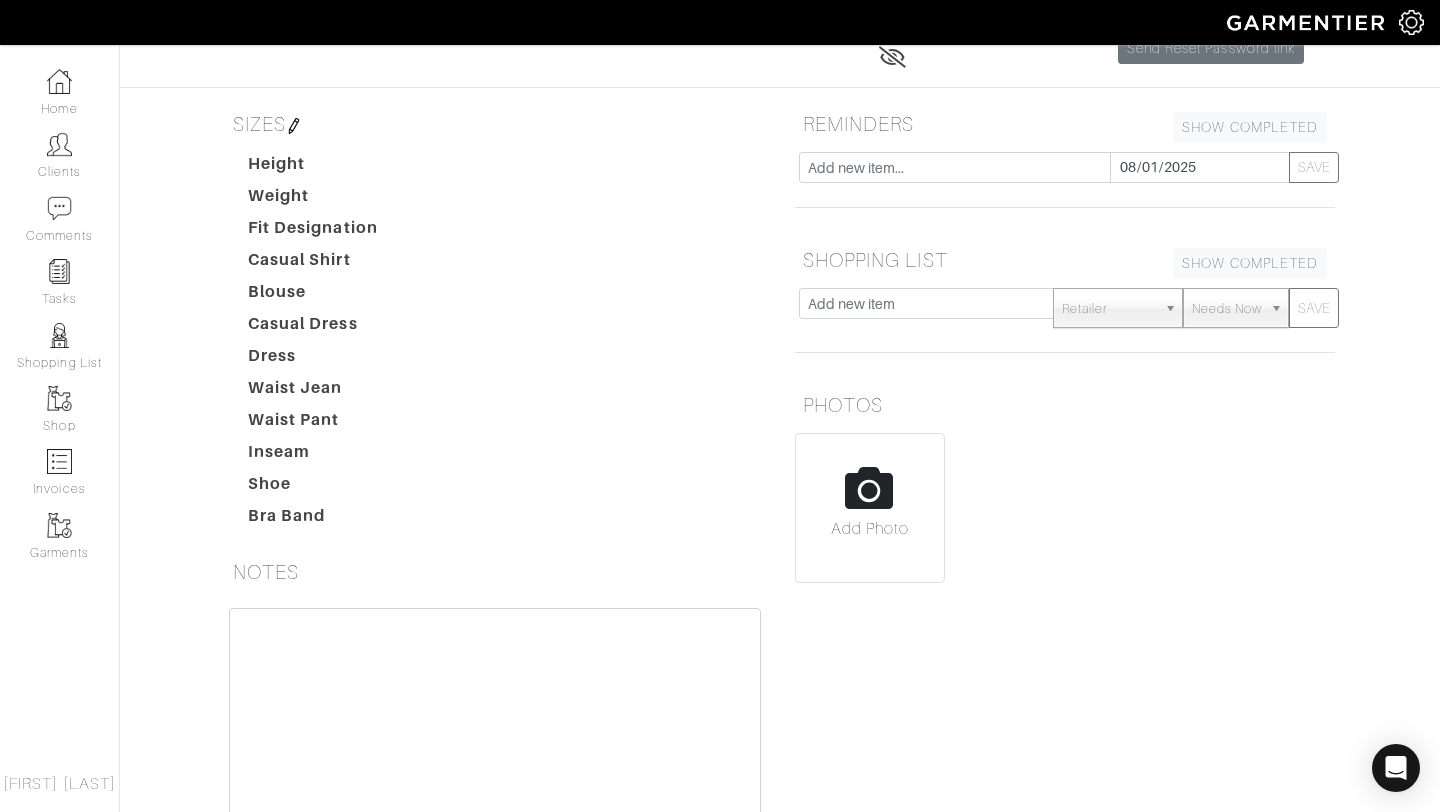 scroll, scrollTop: 0, scrollLeft: 0, axis: both 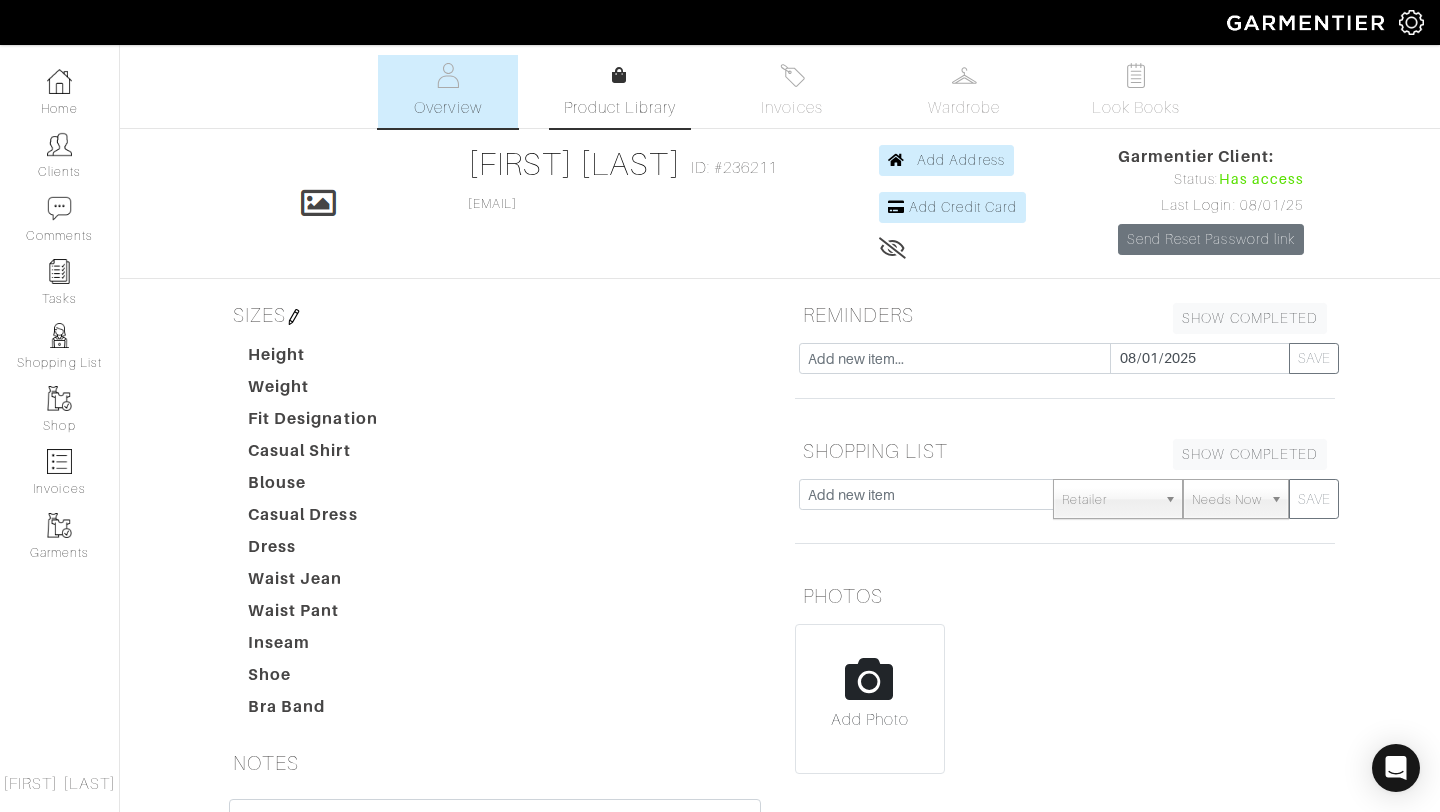 click on "Product Library" at bounding box center (620, 108) 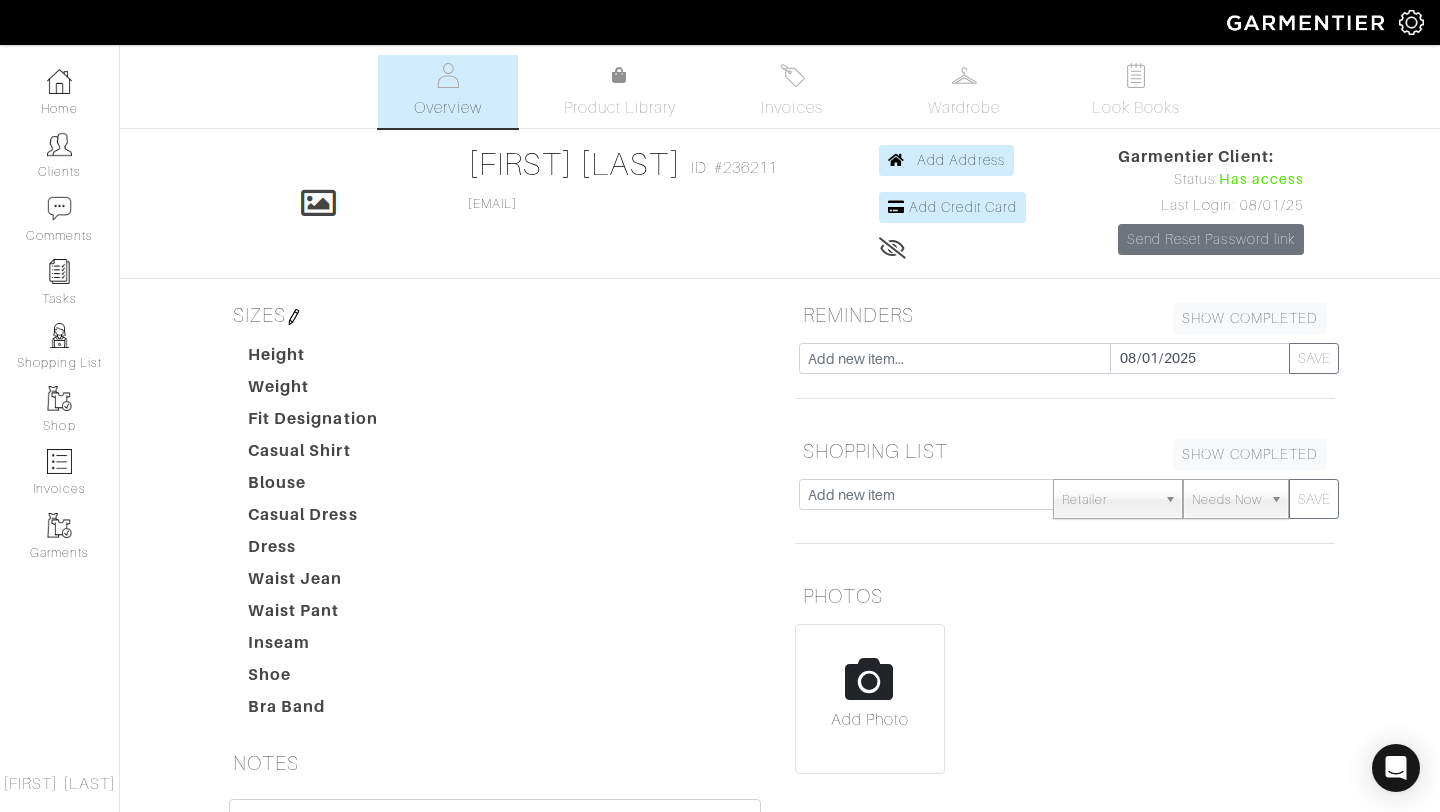 scroll, scrollTop: 0, scrollLeft: 0, axis: both 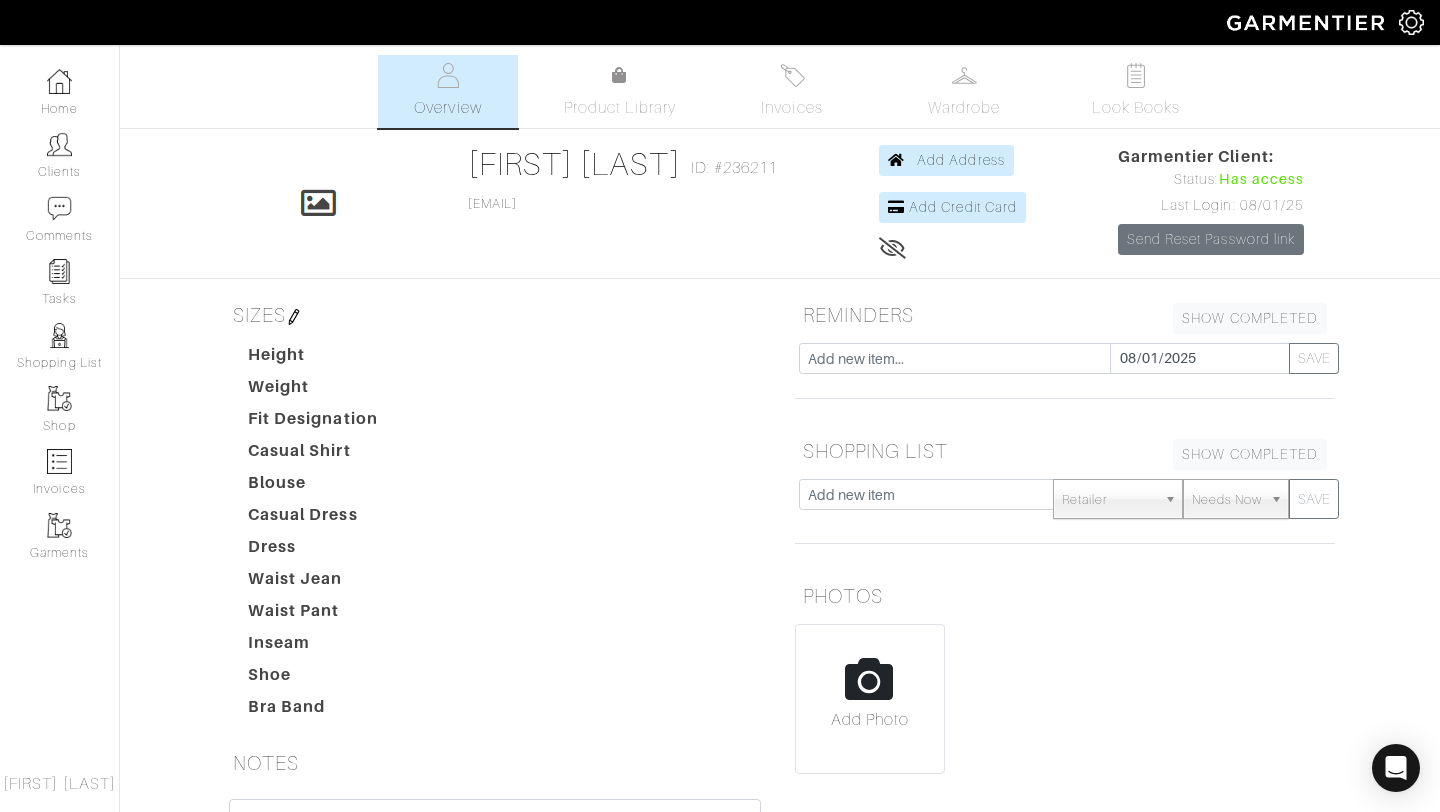 click on "Overview
Product Library
Invoices
Wardrobe
Look Books" at bounding box center [780, 91] 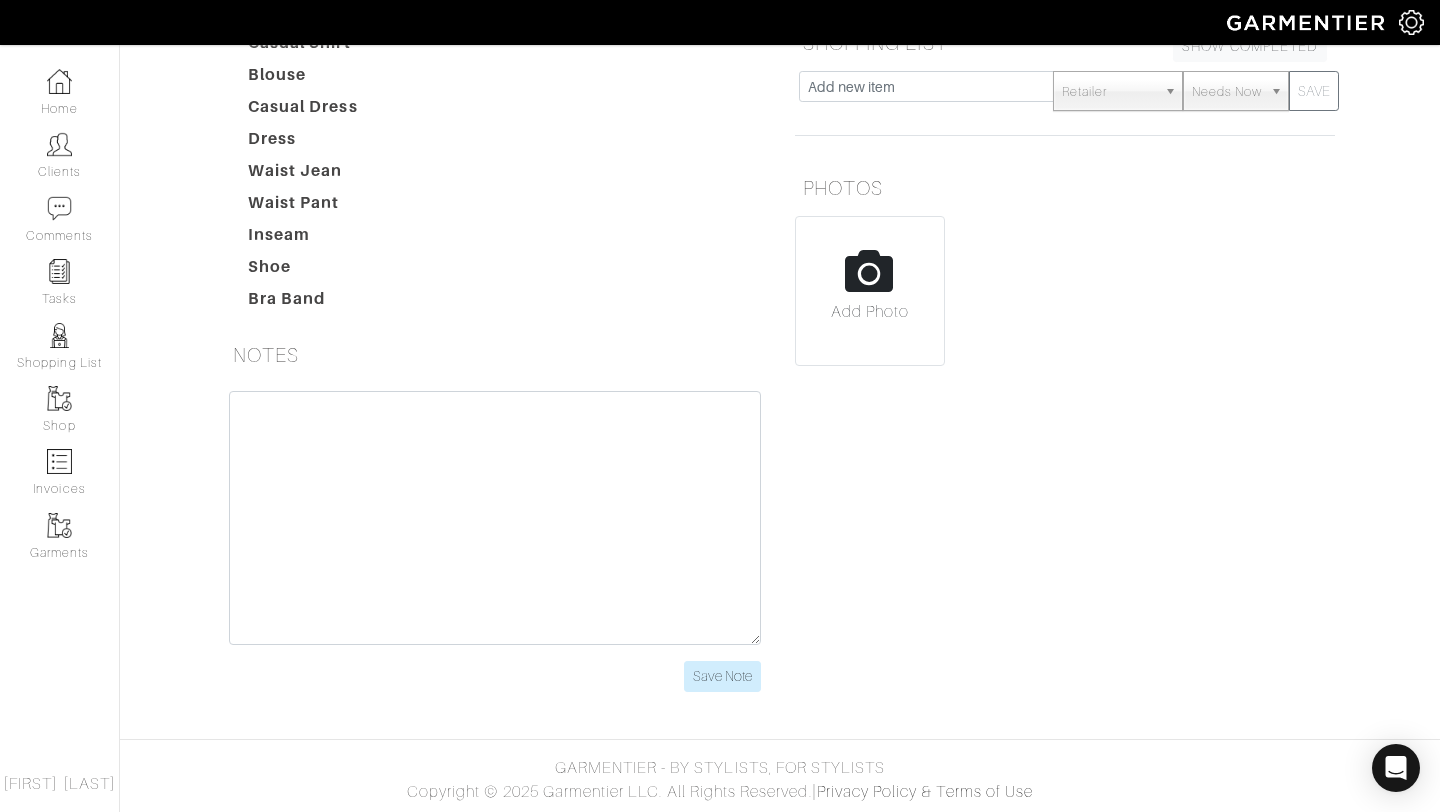 scroll, scrollTop: 0, scrollLeft: 0, axis: both 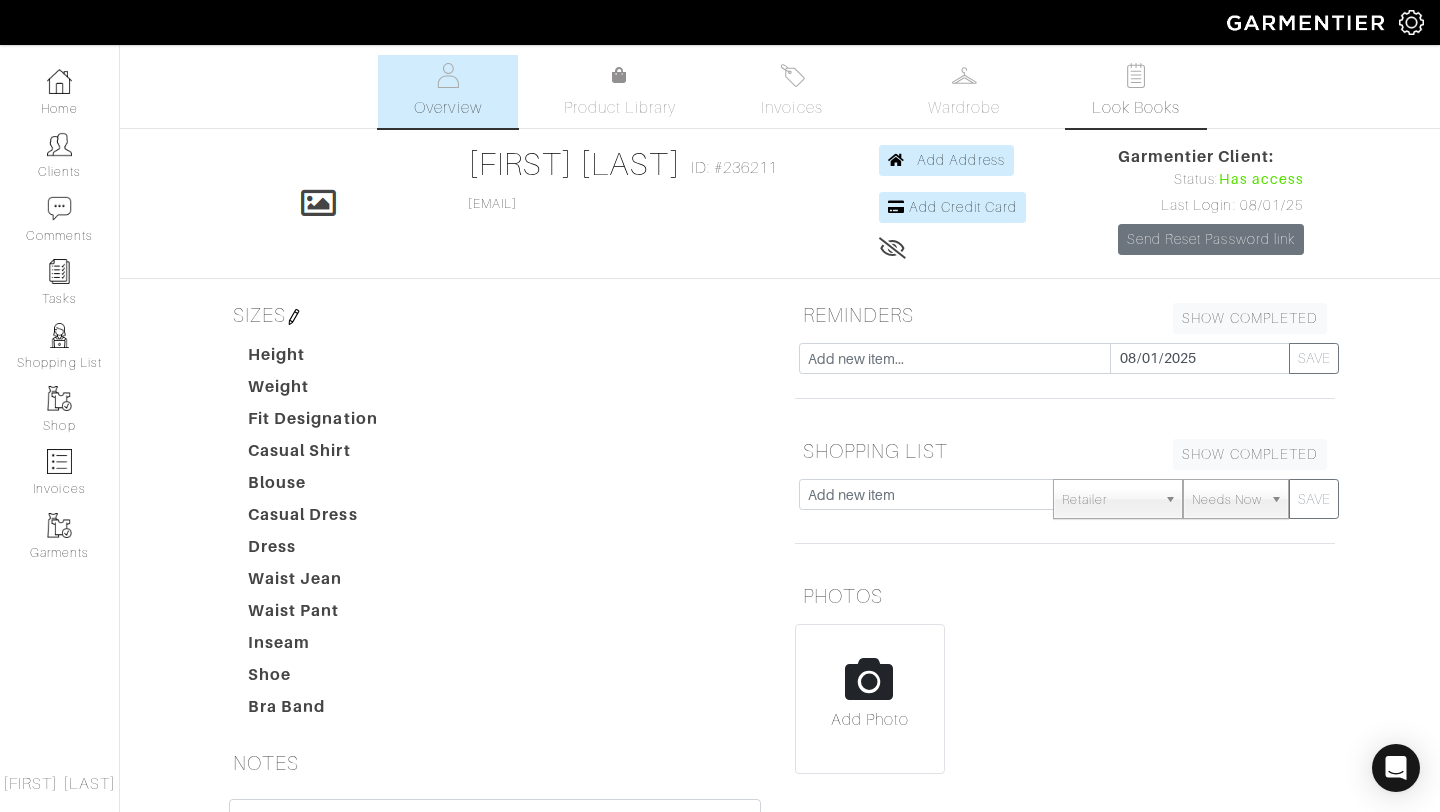 click on "Look Books" at bounding box center (1136, 91) 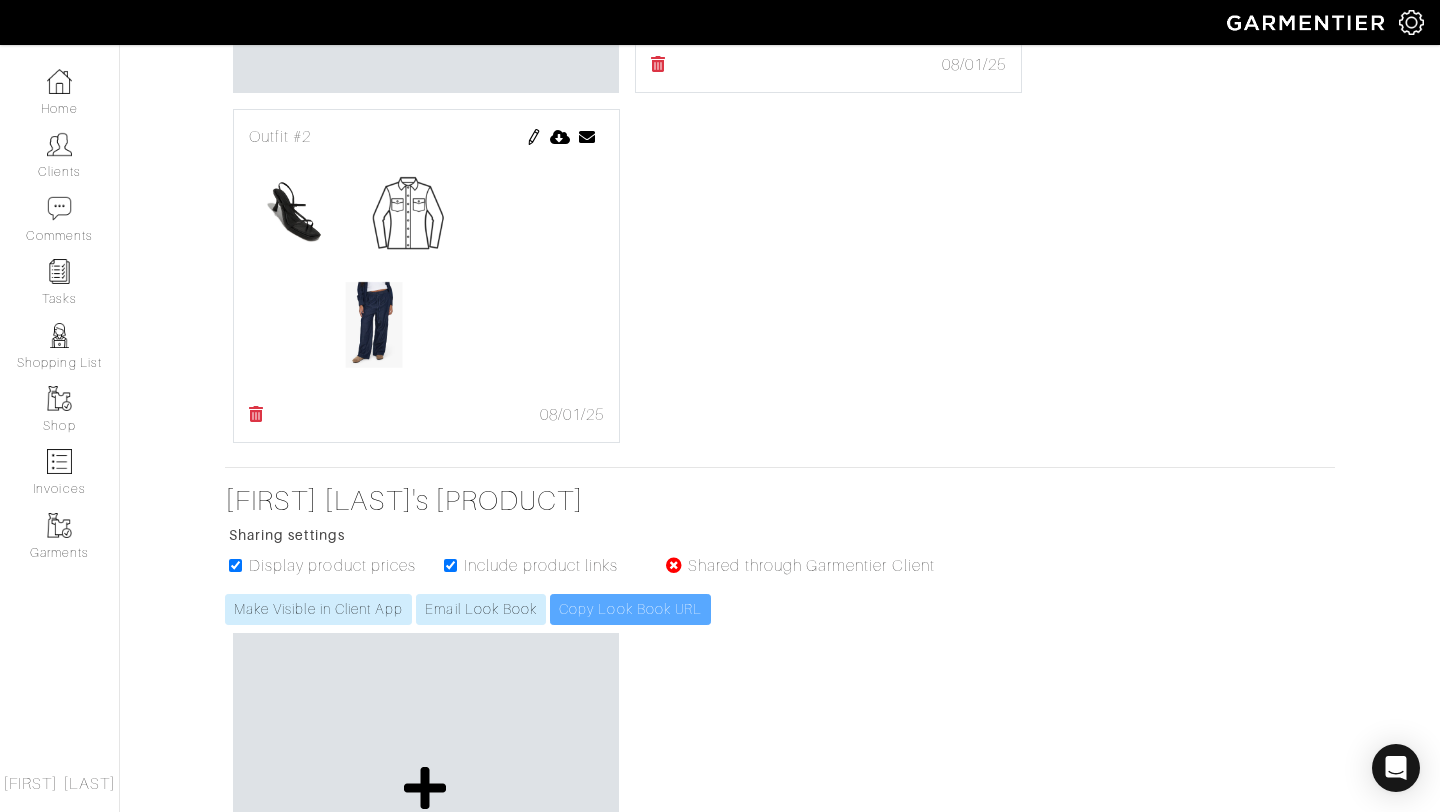 scroll, scrollTop: 1009, scrollLeft: 0, axis: vertical 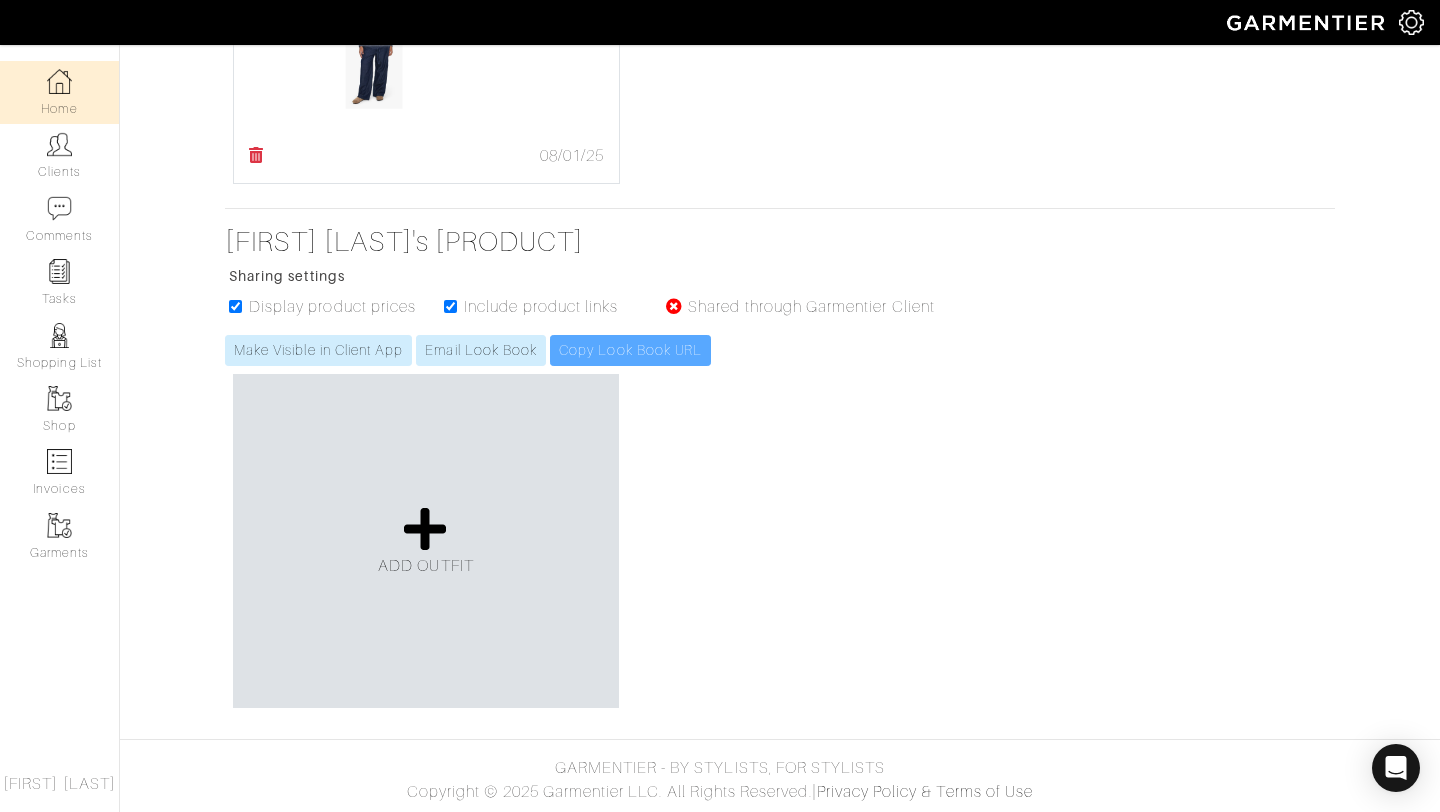 click at bounding box center (59, 81) 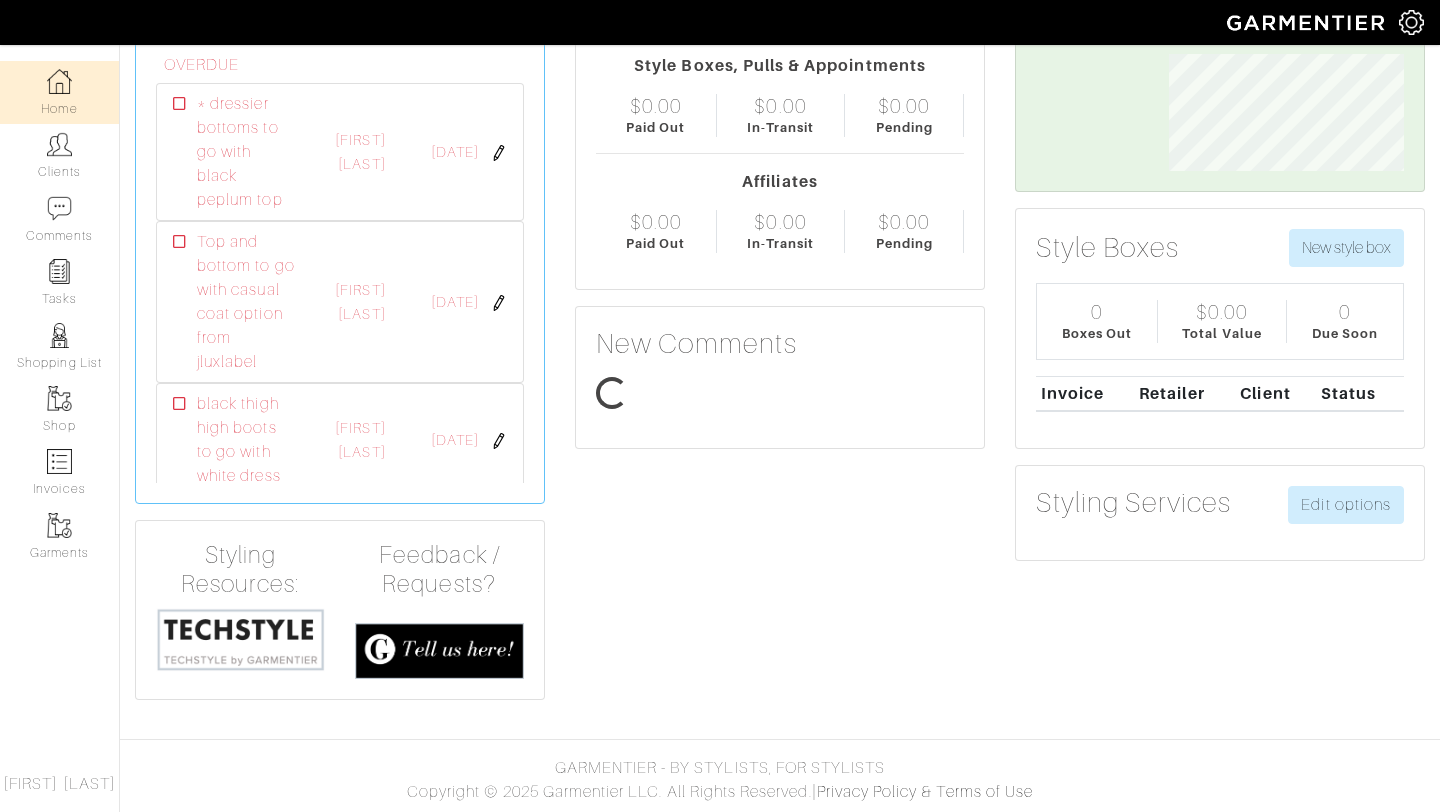 scroll, scrollTop: 0, scrollLeft: 0, axis: both 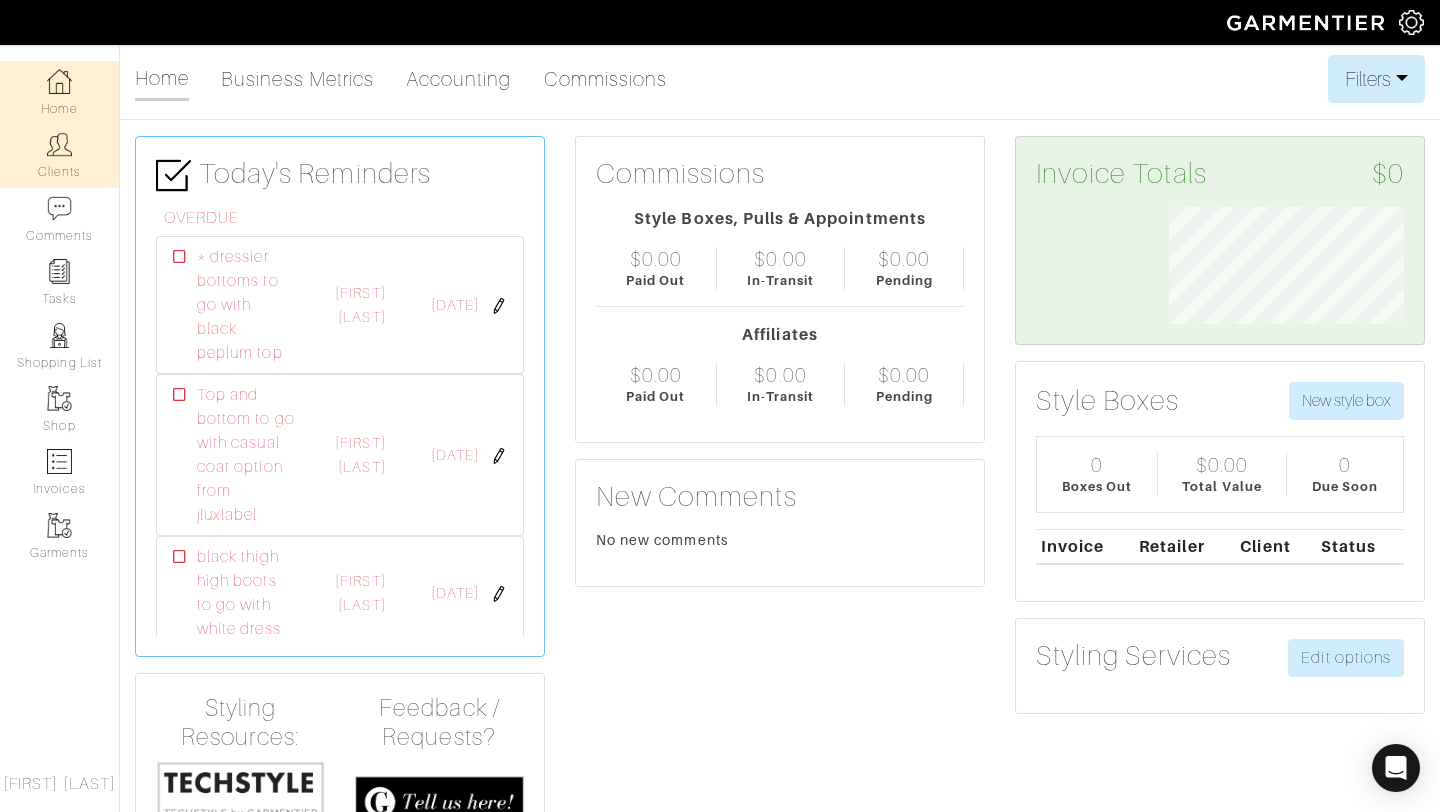 click on "Clients" at bounding box center [59, 155] 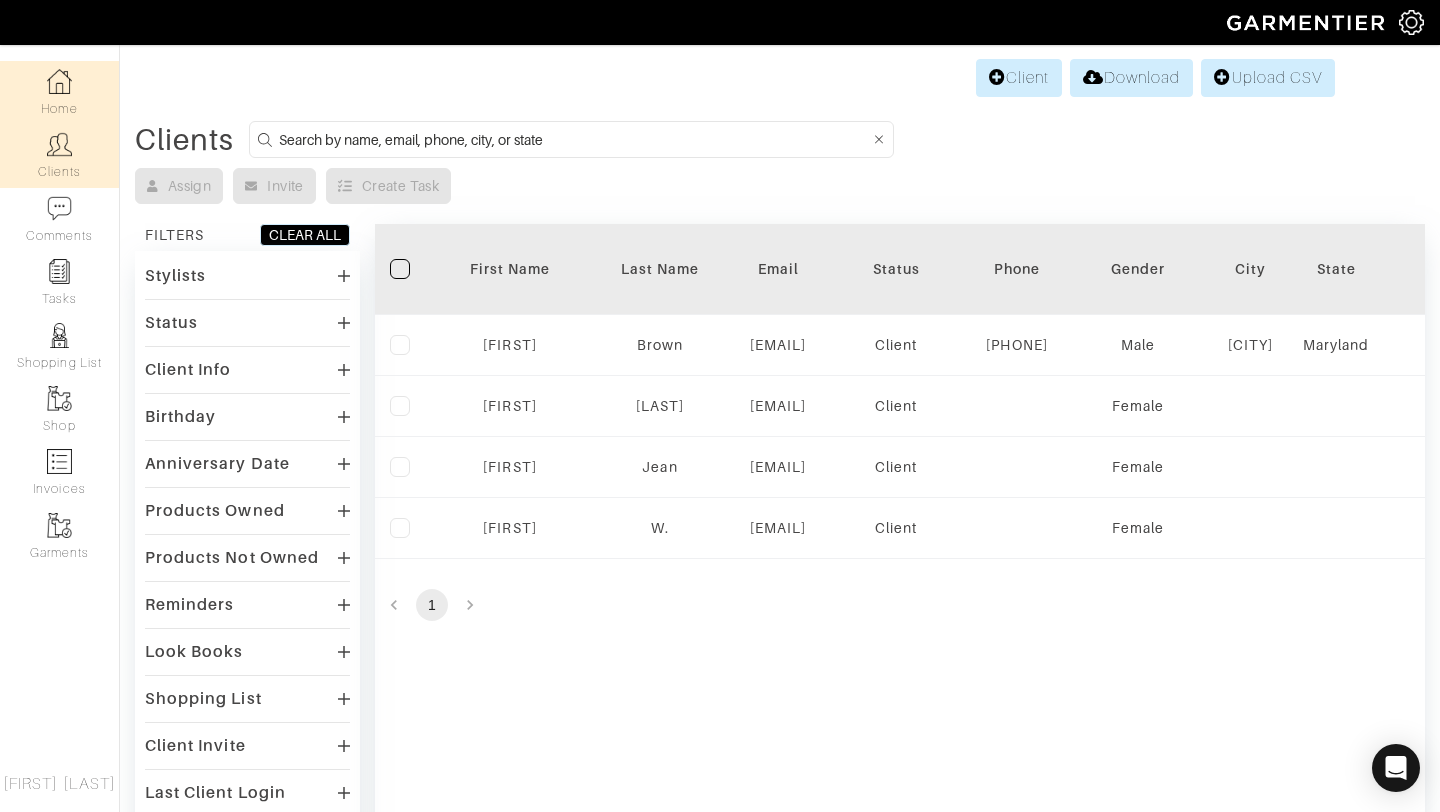 click on "Home" at bounding box center [59, 92] 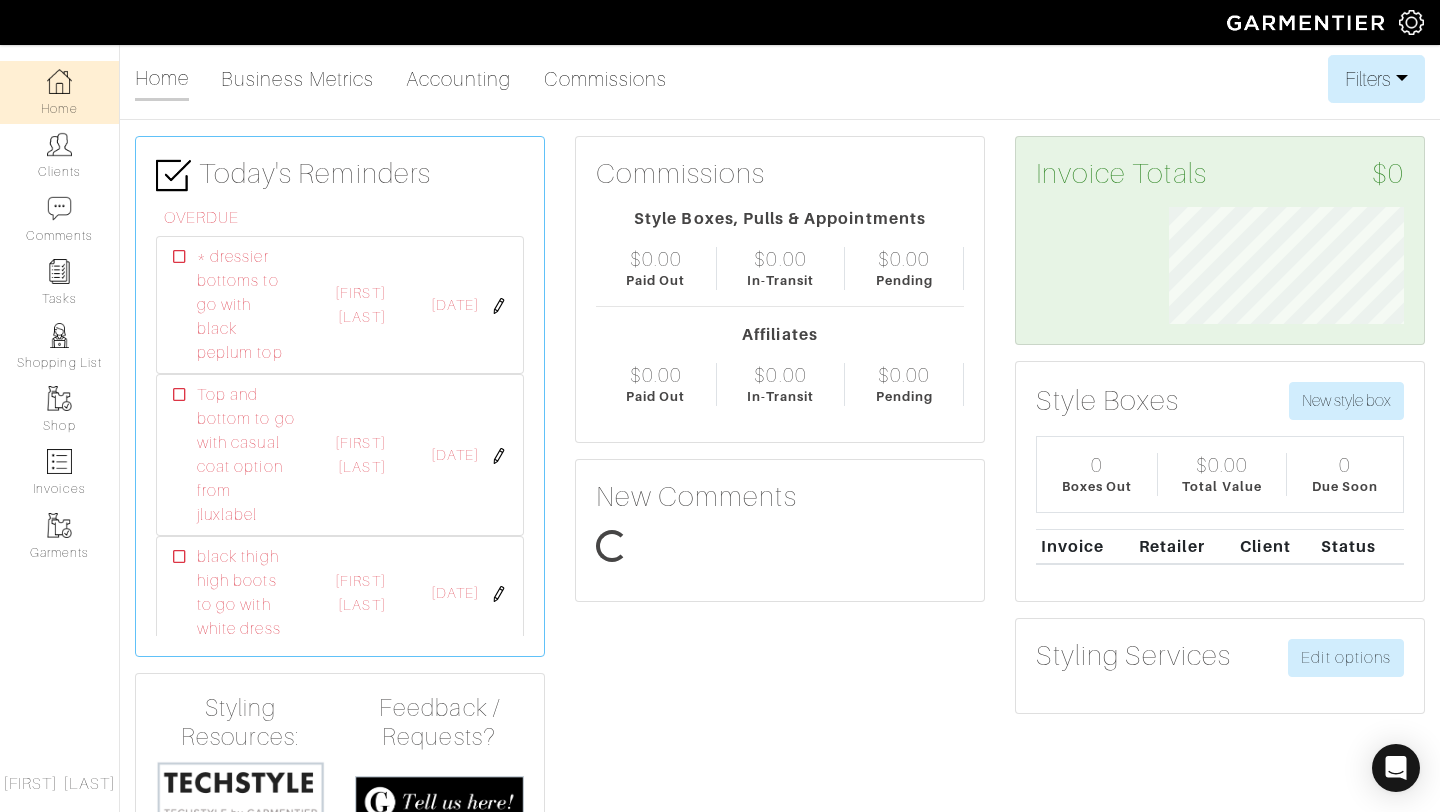 scroll, scrollTop: 999883, scrollLeft: 999734, axis: both 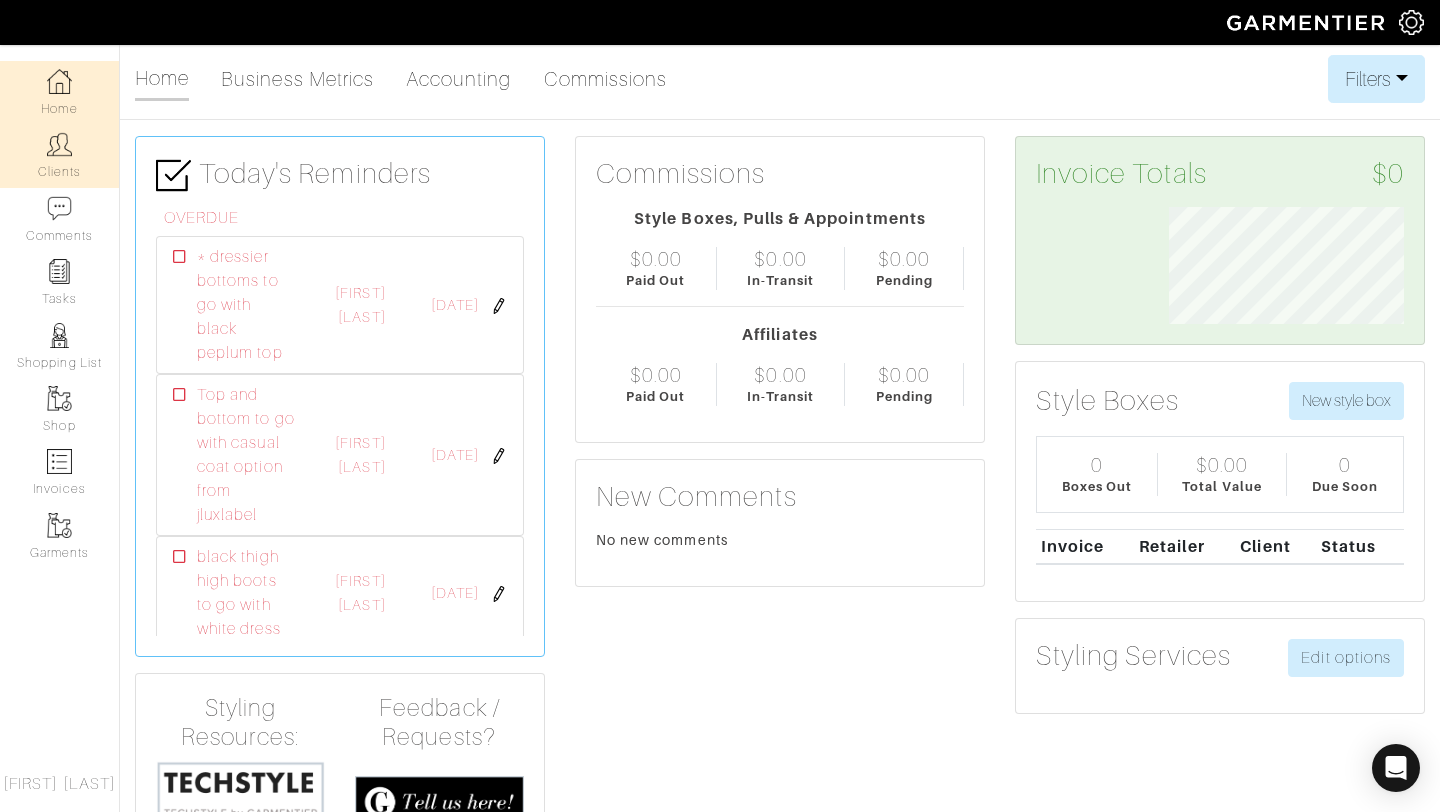 click on "Clients" at bounding box center (59, 155) 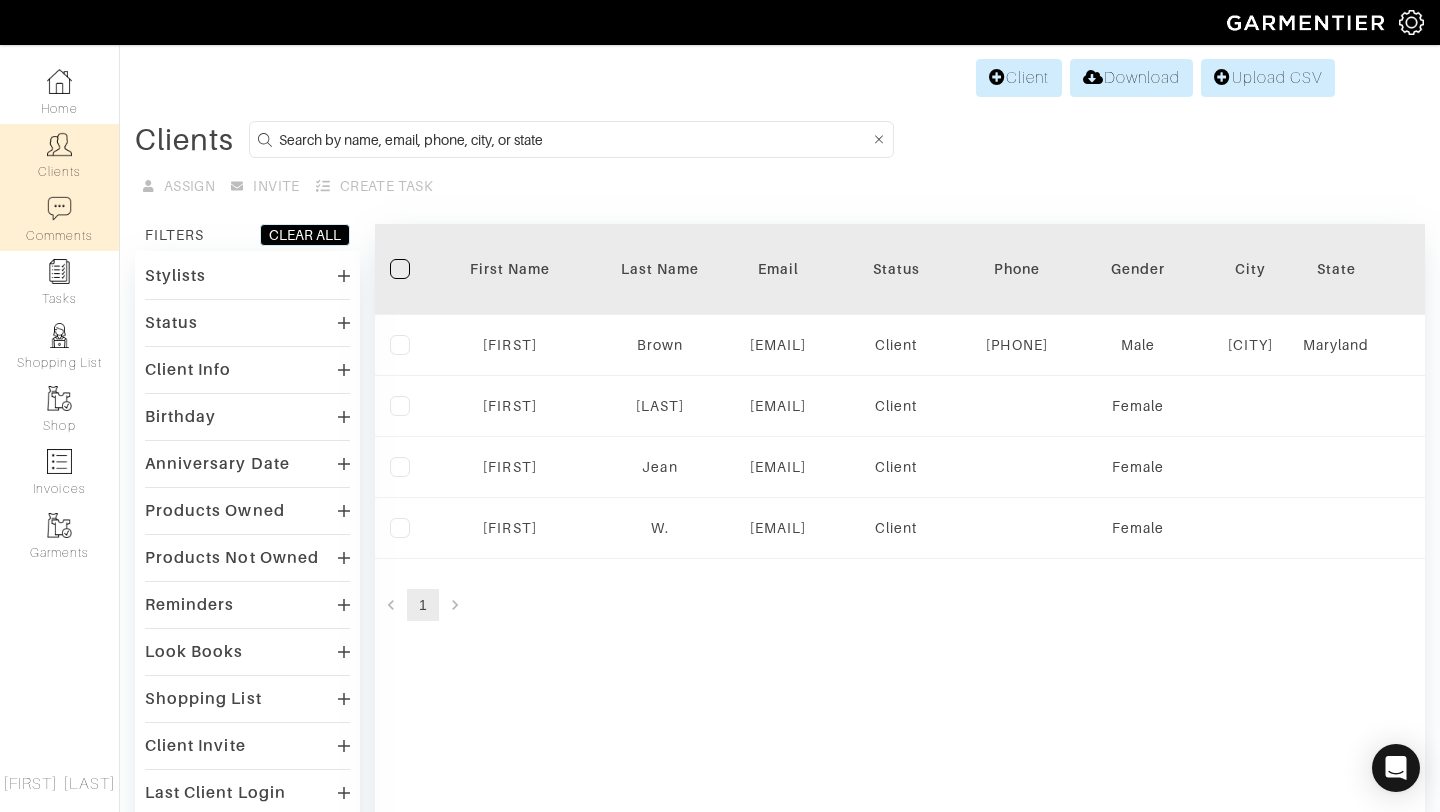 click on "Comments" at bounding box center [59, 219] 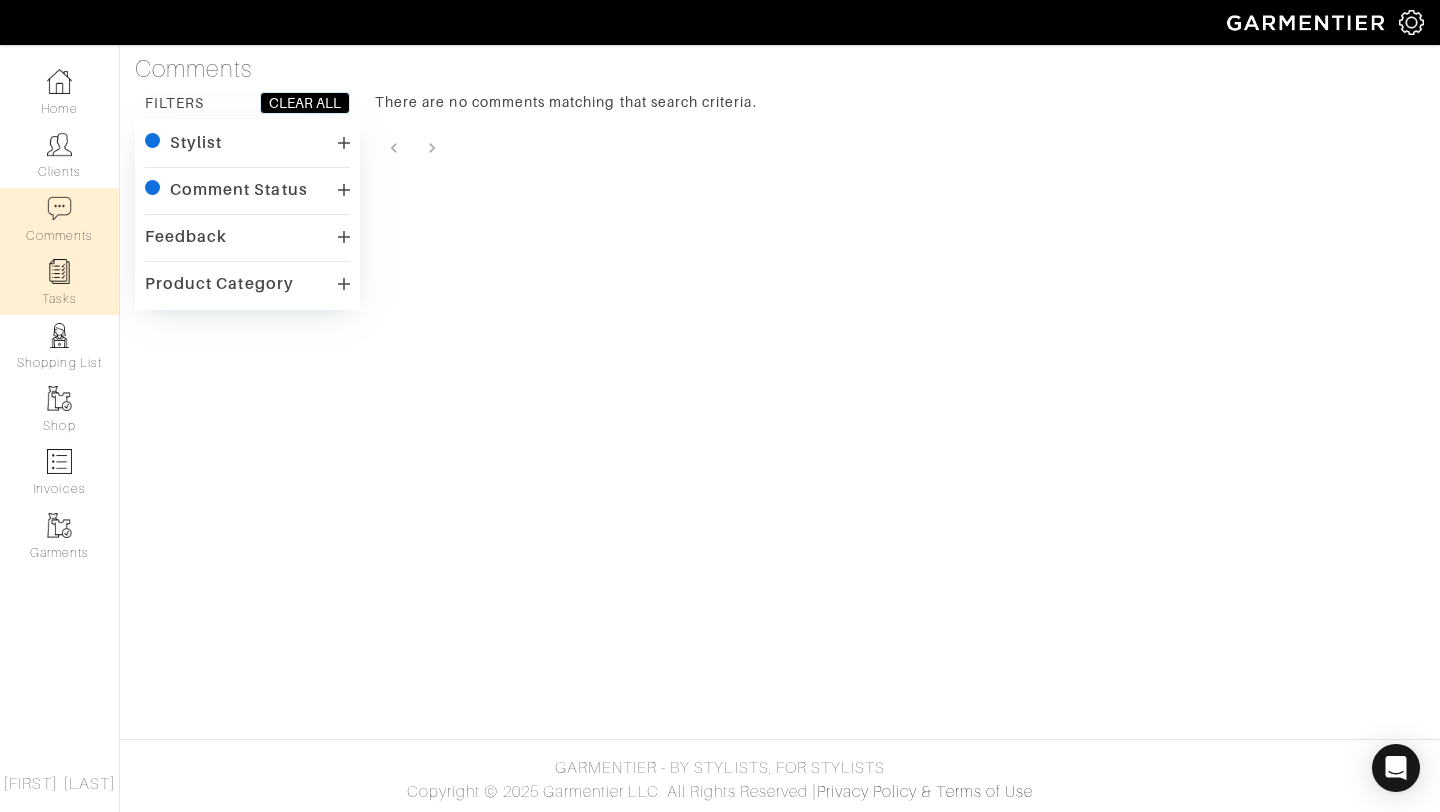 click on "Tasks" at bounding box center (59, 282) 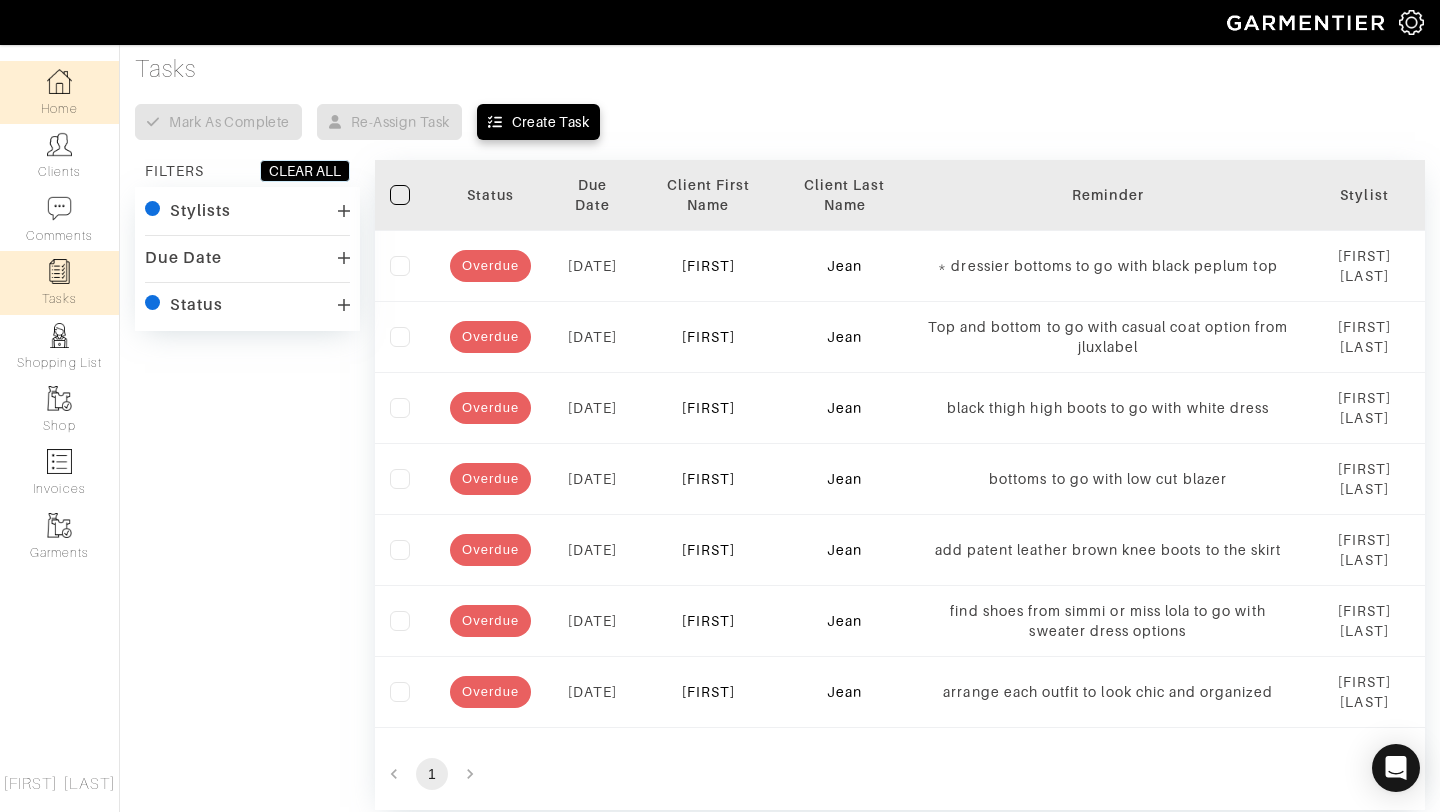 click at bounding box center (59, 81) 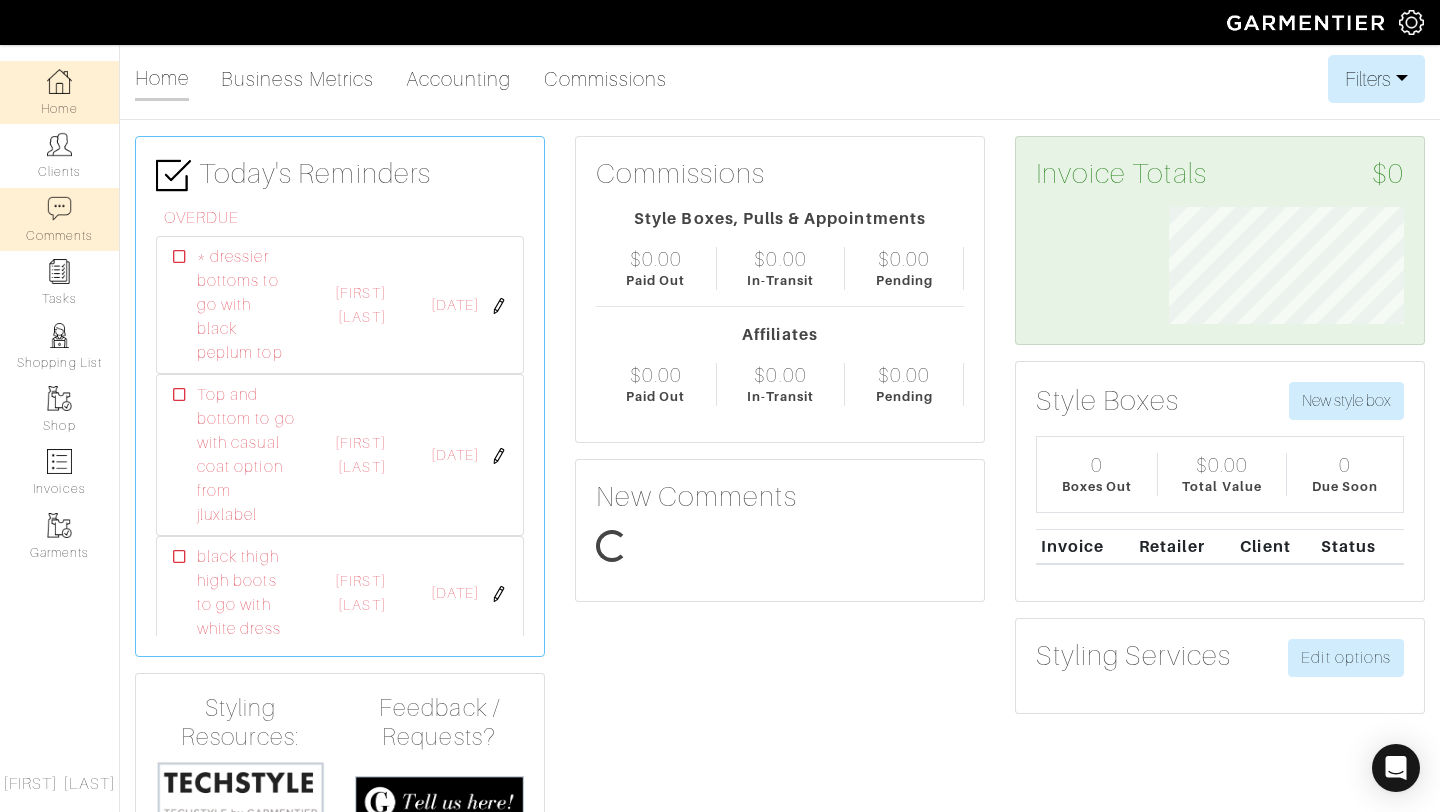 scroll, scrollTop: 999883, scrollLeft: 999734, axis: both 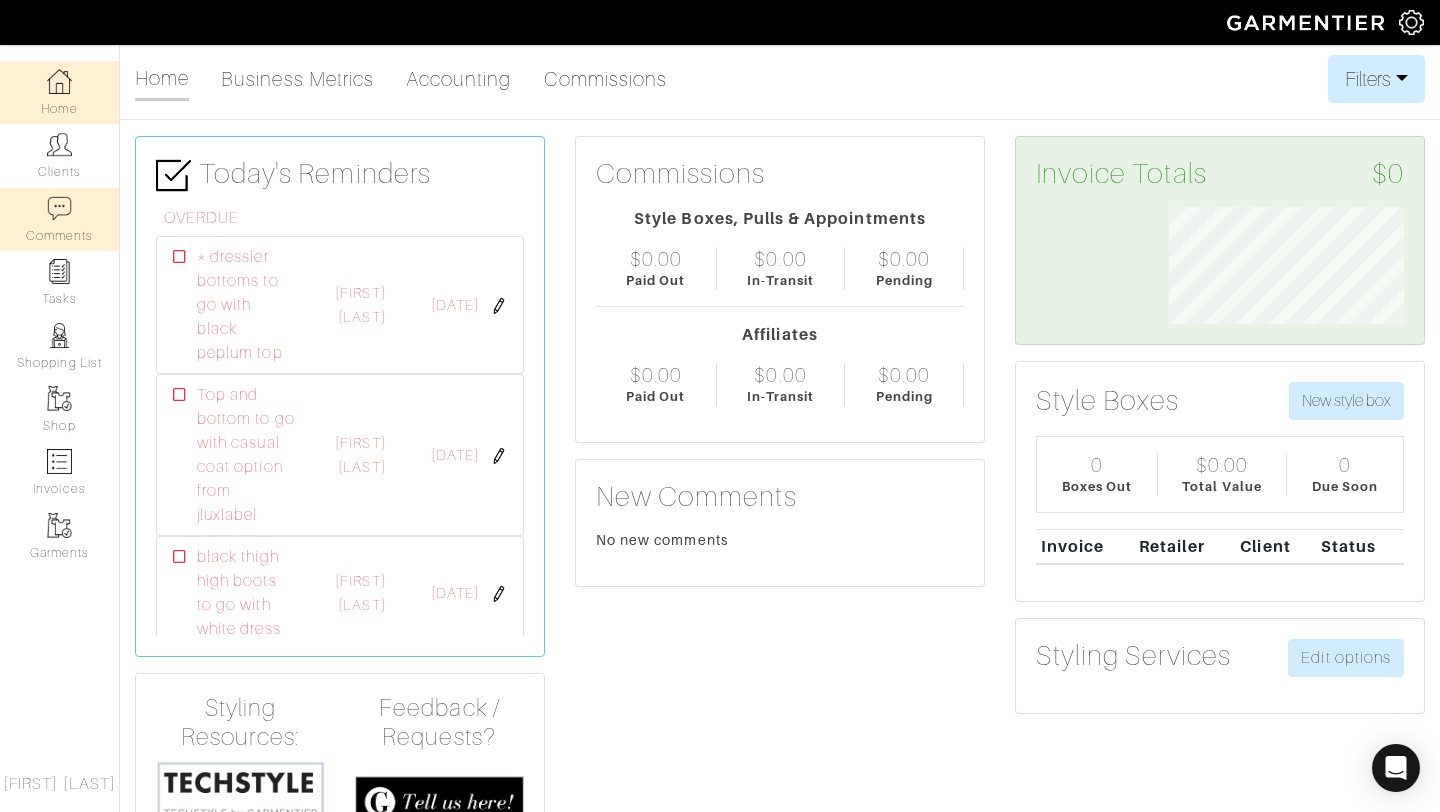 click on "Comments" at bounding box center (59, 219) 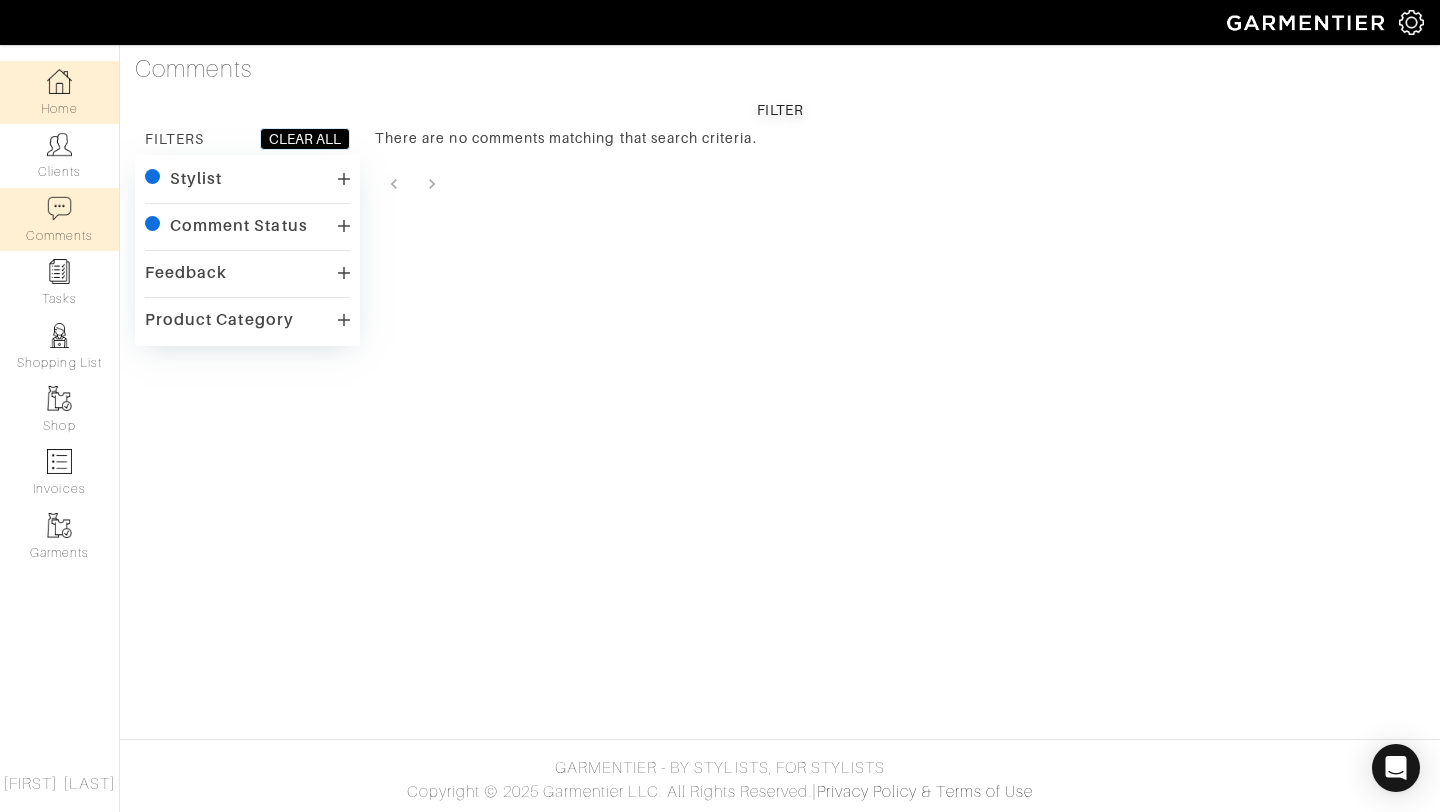 click on "Home" at bounding box center (59, 92) 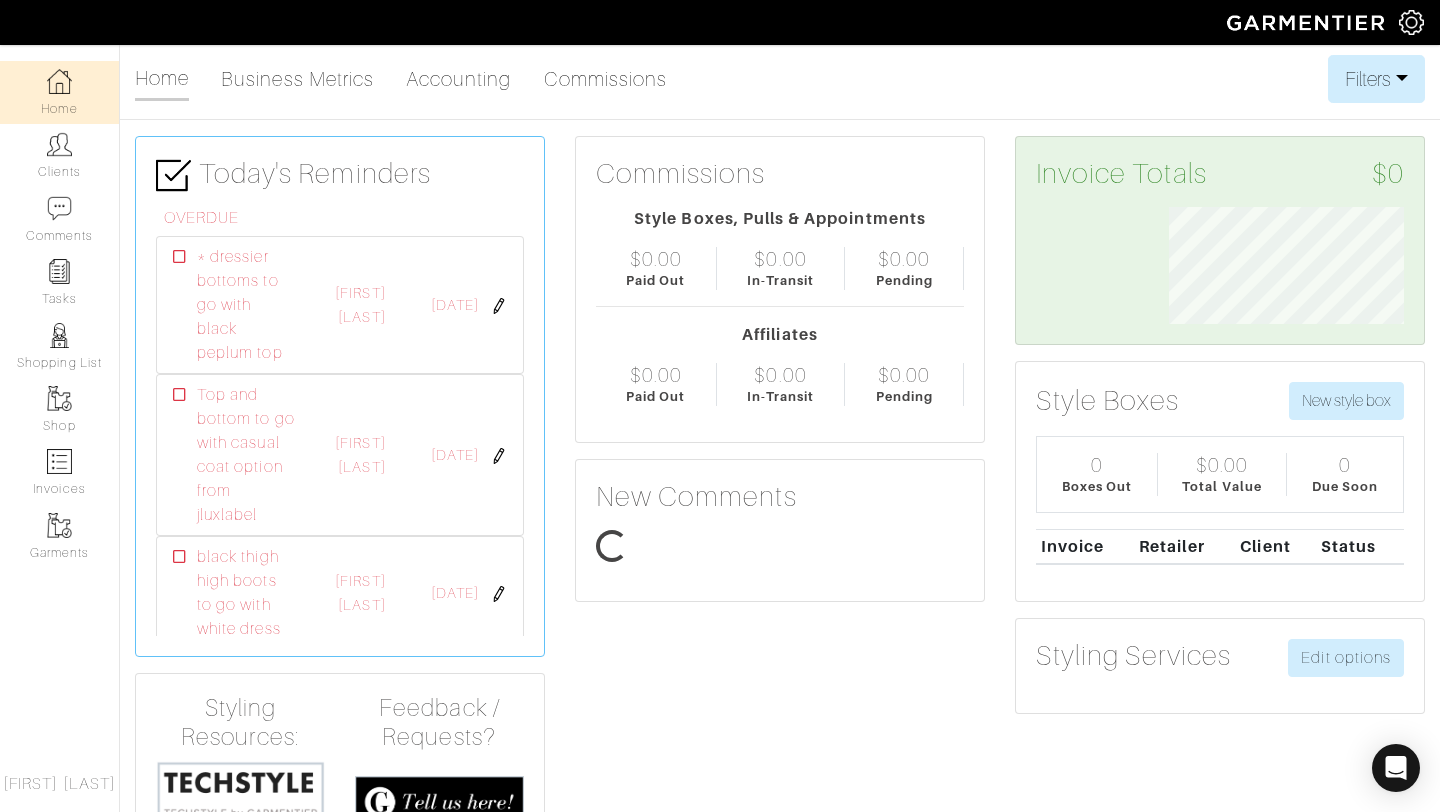 scroll, scrollTop: 999883, scrollLeft: 999734, axis: both 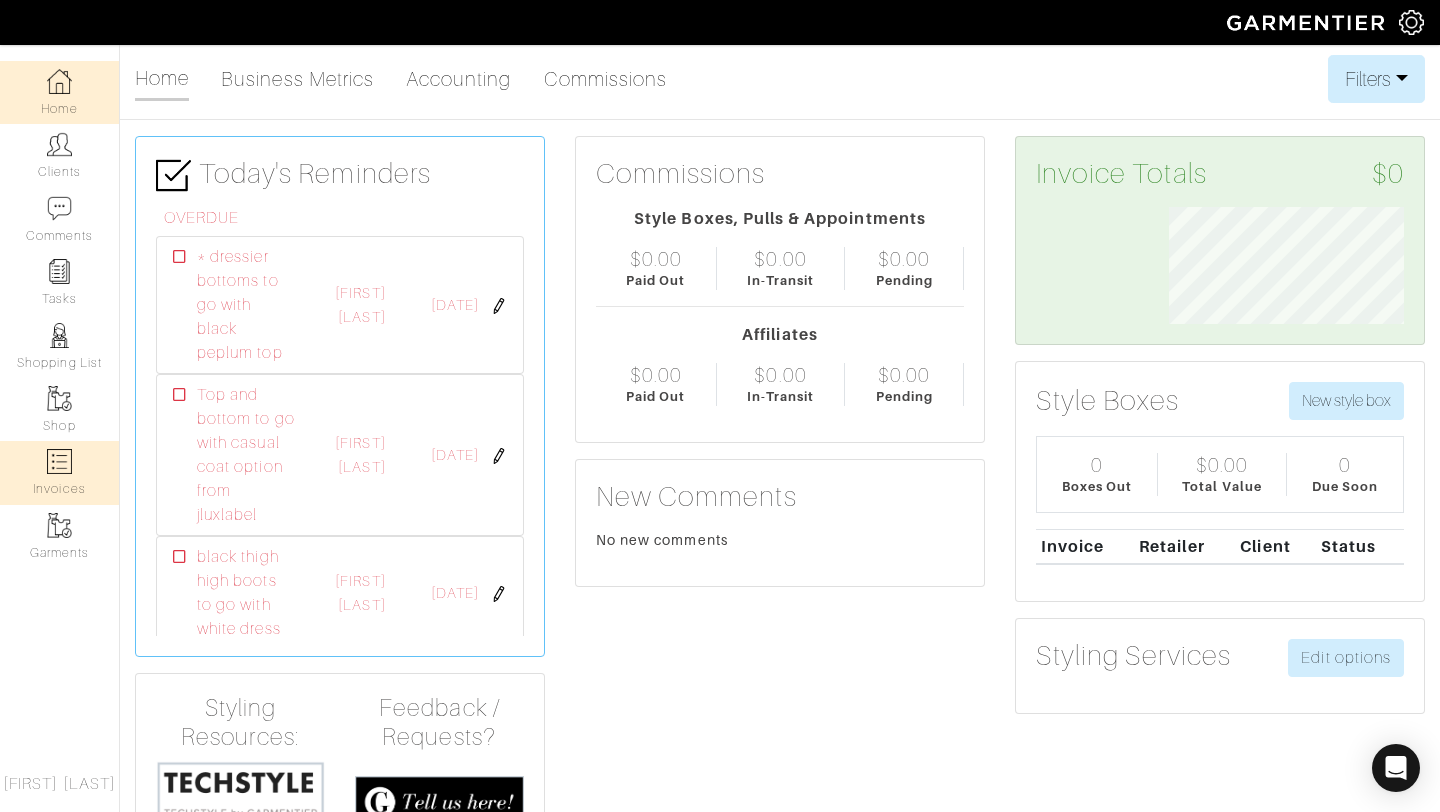 click on "Invoices" at bounding box center (59, 472) 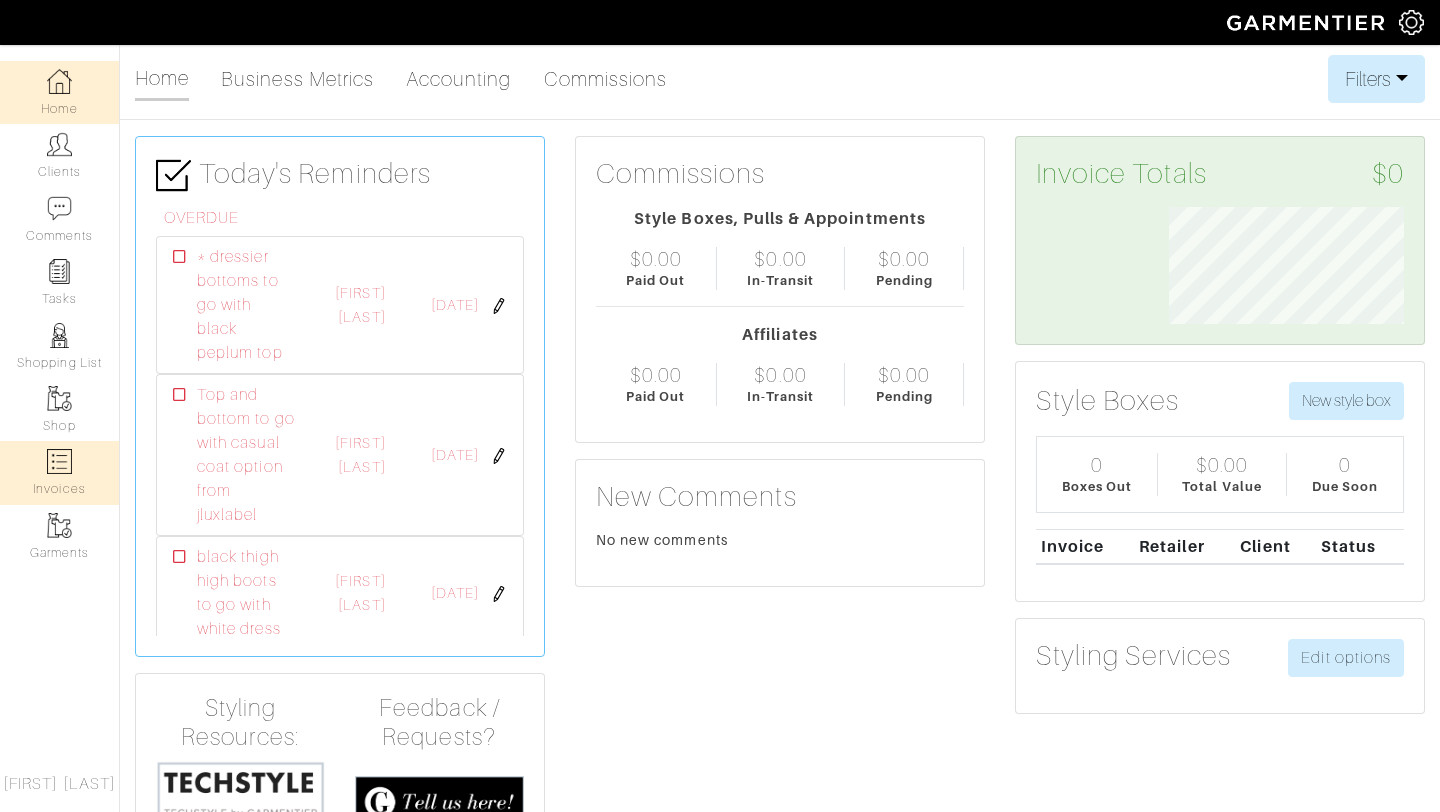 select 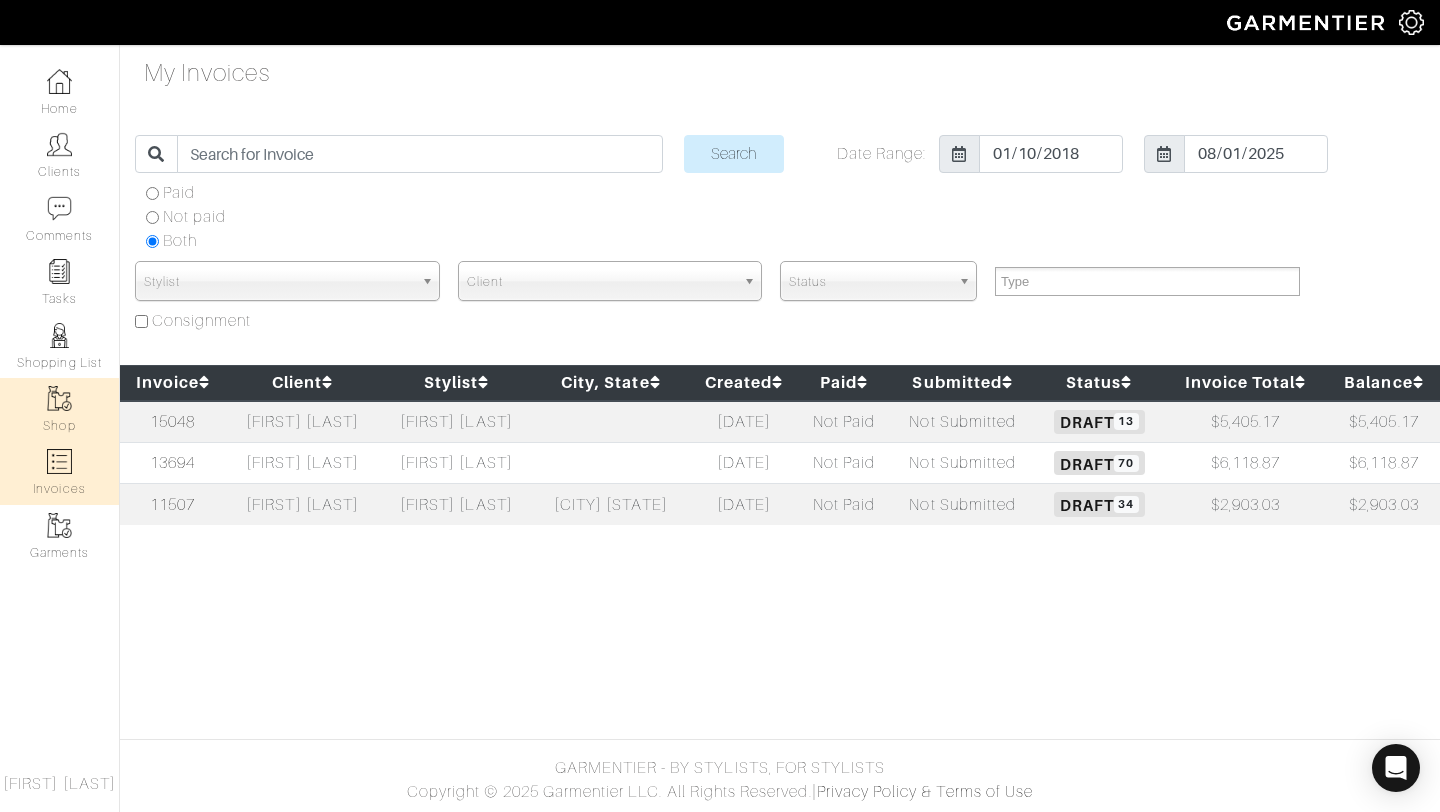 click at bounding box center [59, 398] 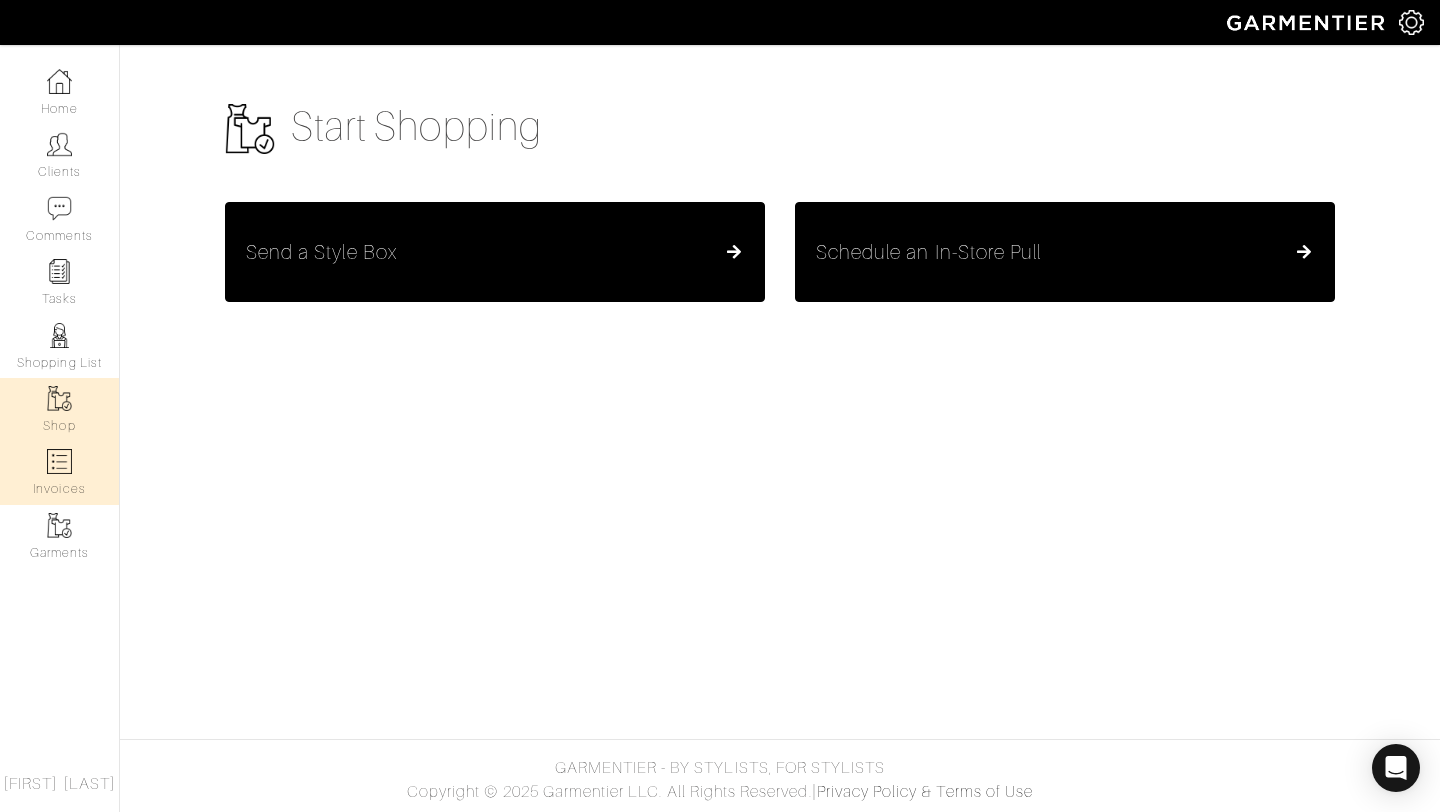 click on "Invoices" at bounding box center (59, 472) 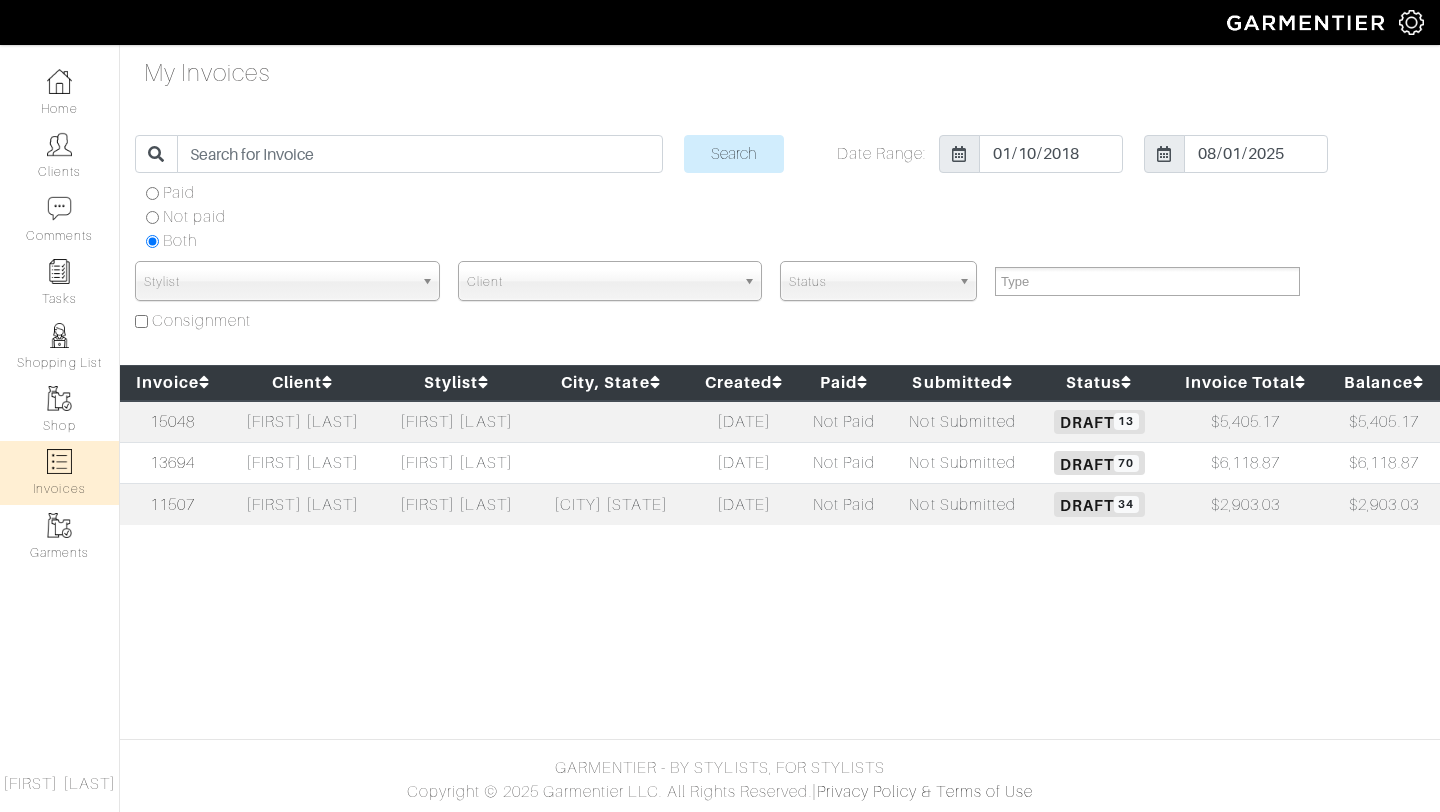 select 